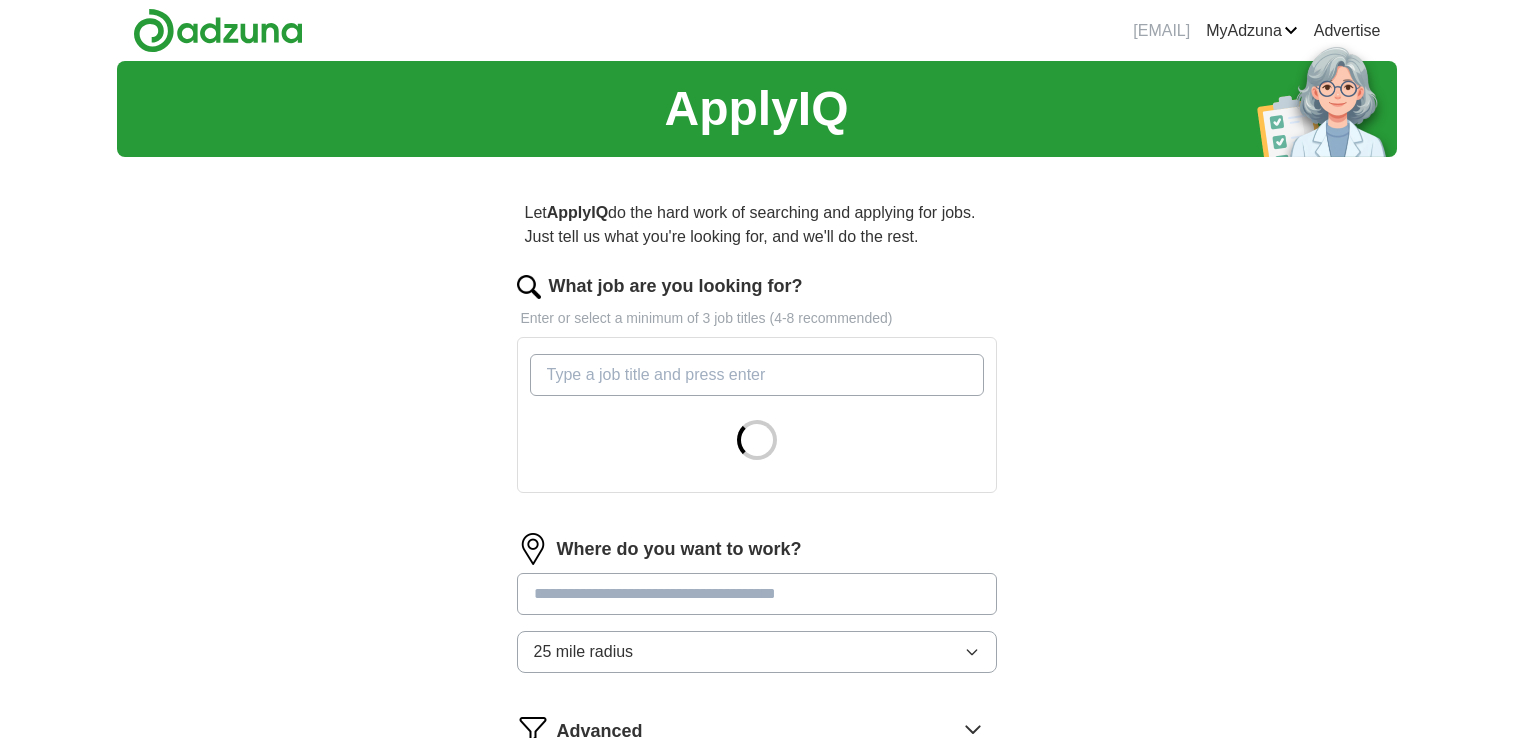 scroll, scrollTop: 0, scrollLeft: 0, axis: both 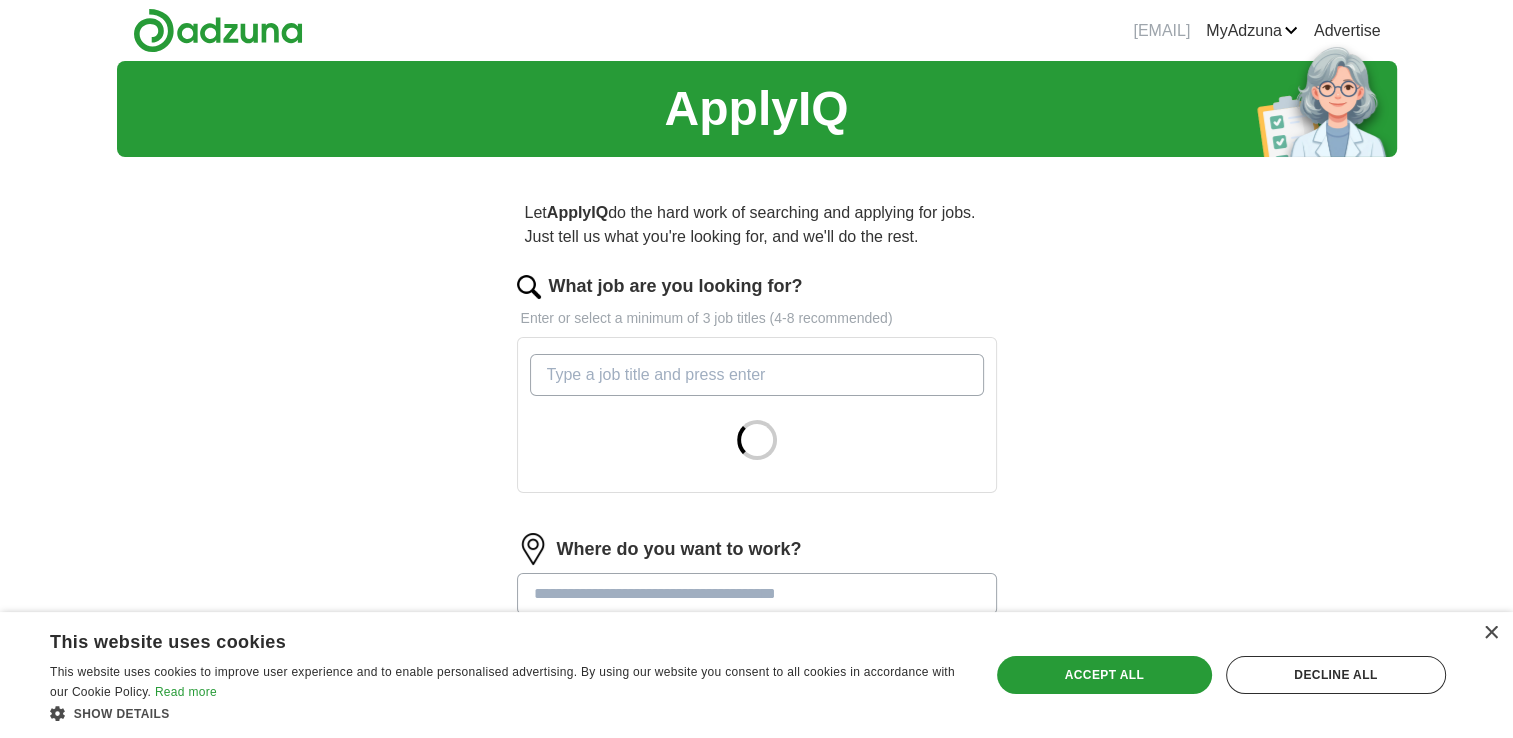 click on "What job are you looking for?" at bounding box center (757, 375) 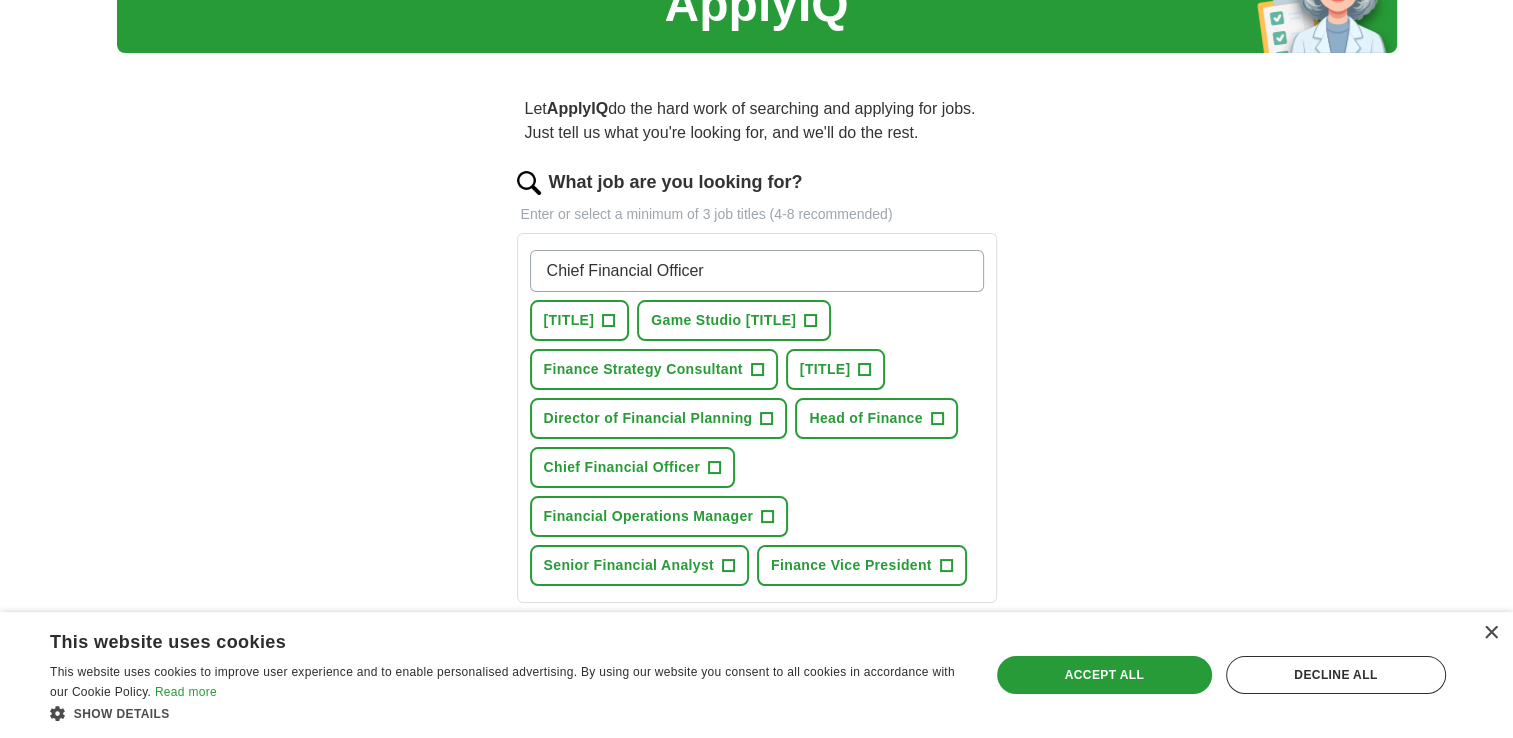 scroll, scrollTop: 106, scrollLeft: 0, axis: vertical 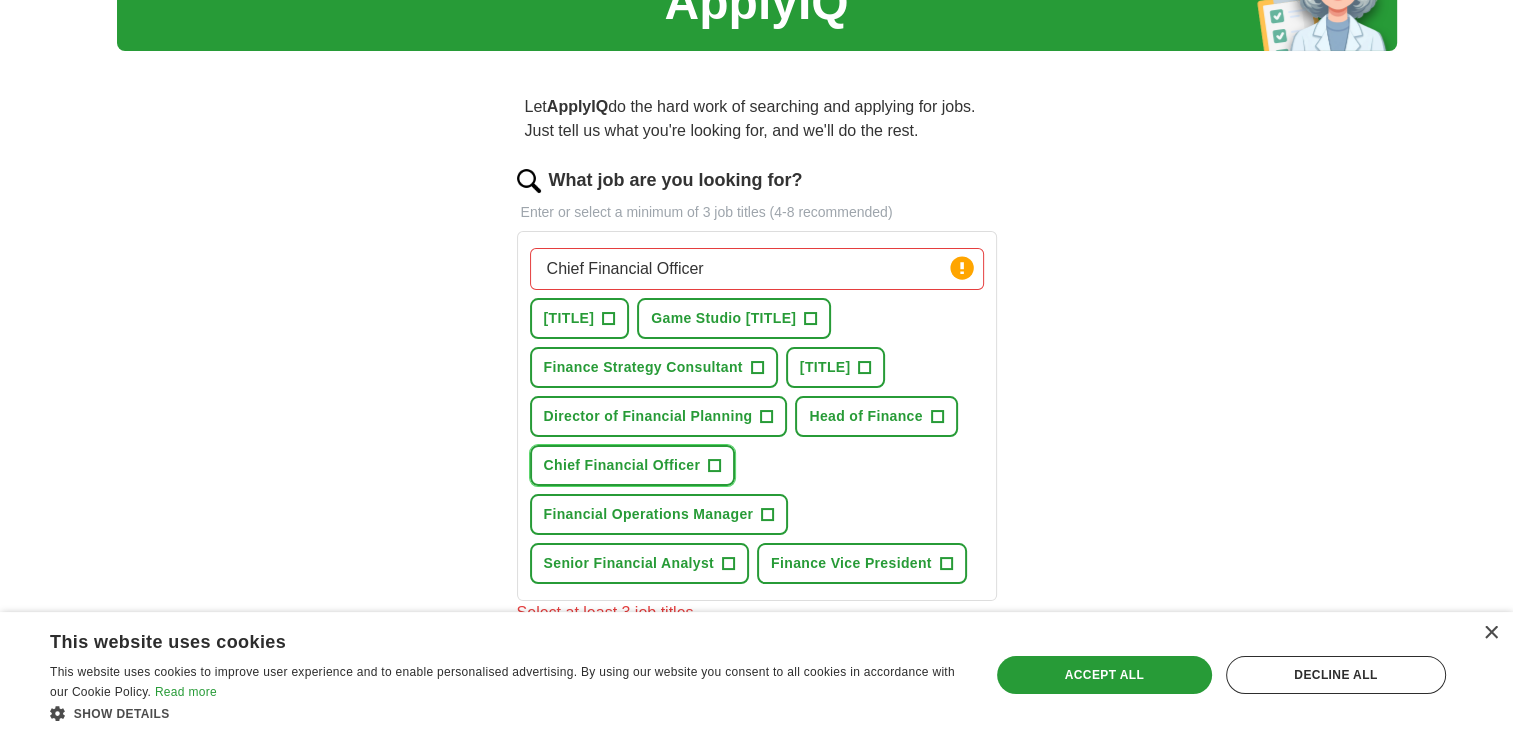 click on "+" at bounding box center (715, 466) 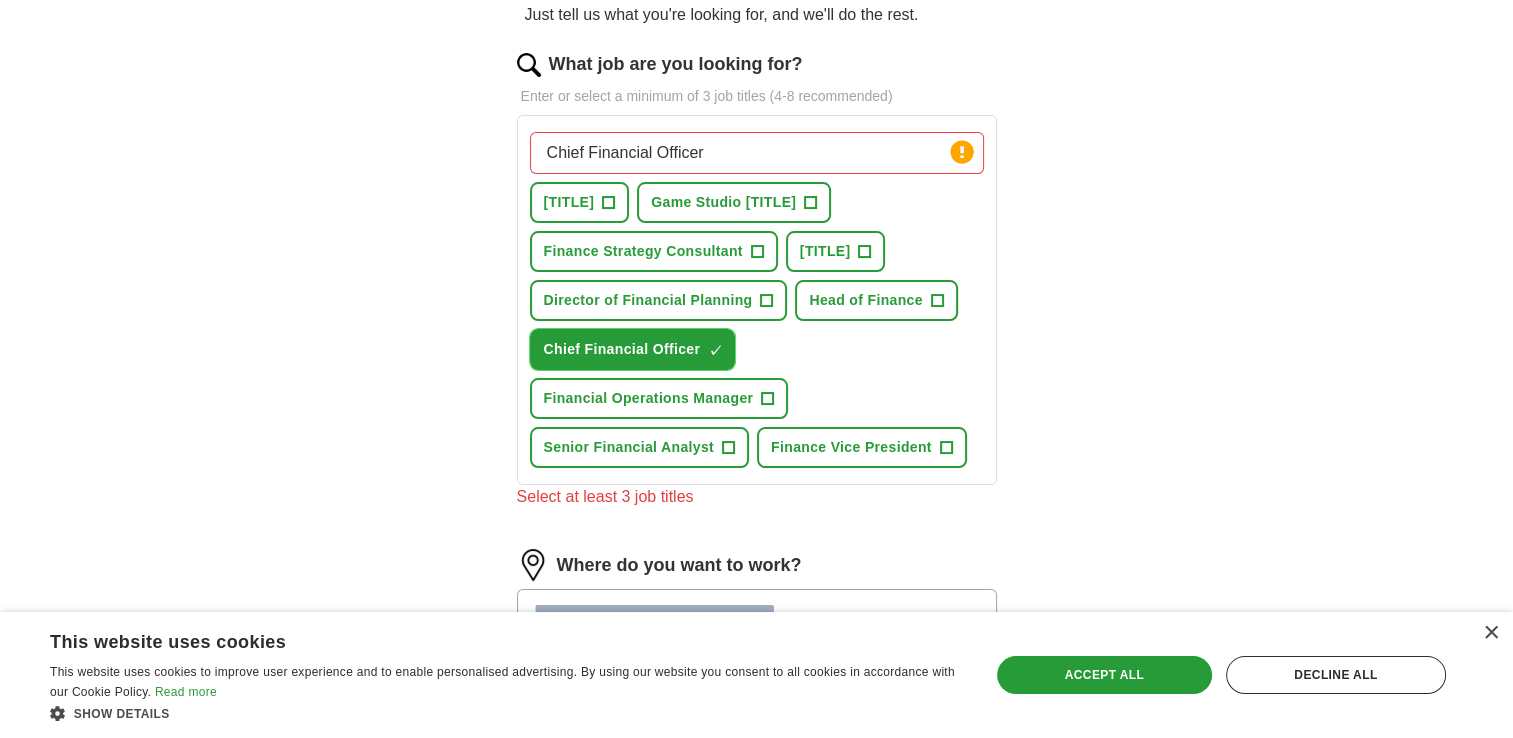 scroll, scrollTop: 227, scrollLeft: 0, axis: vertical 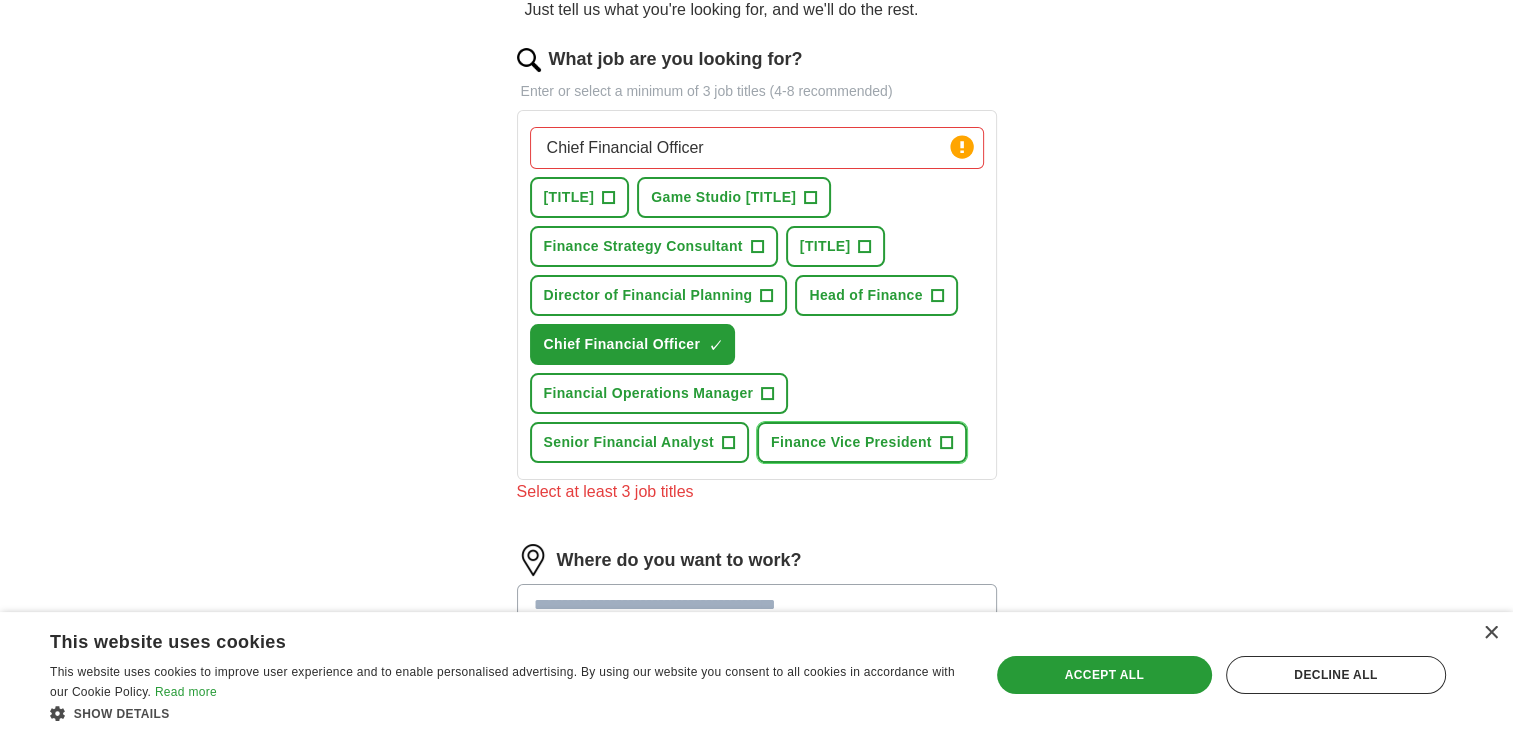 click on "+" at bounding box center [946, 443] 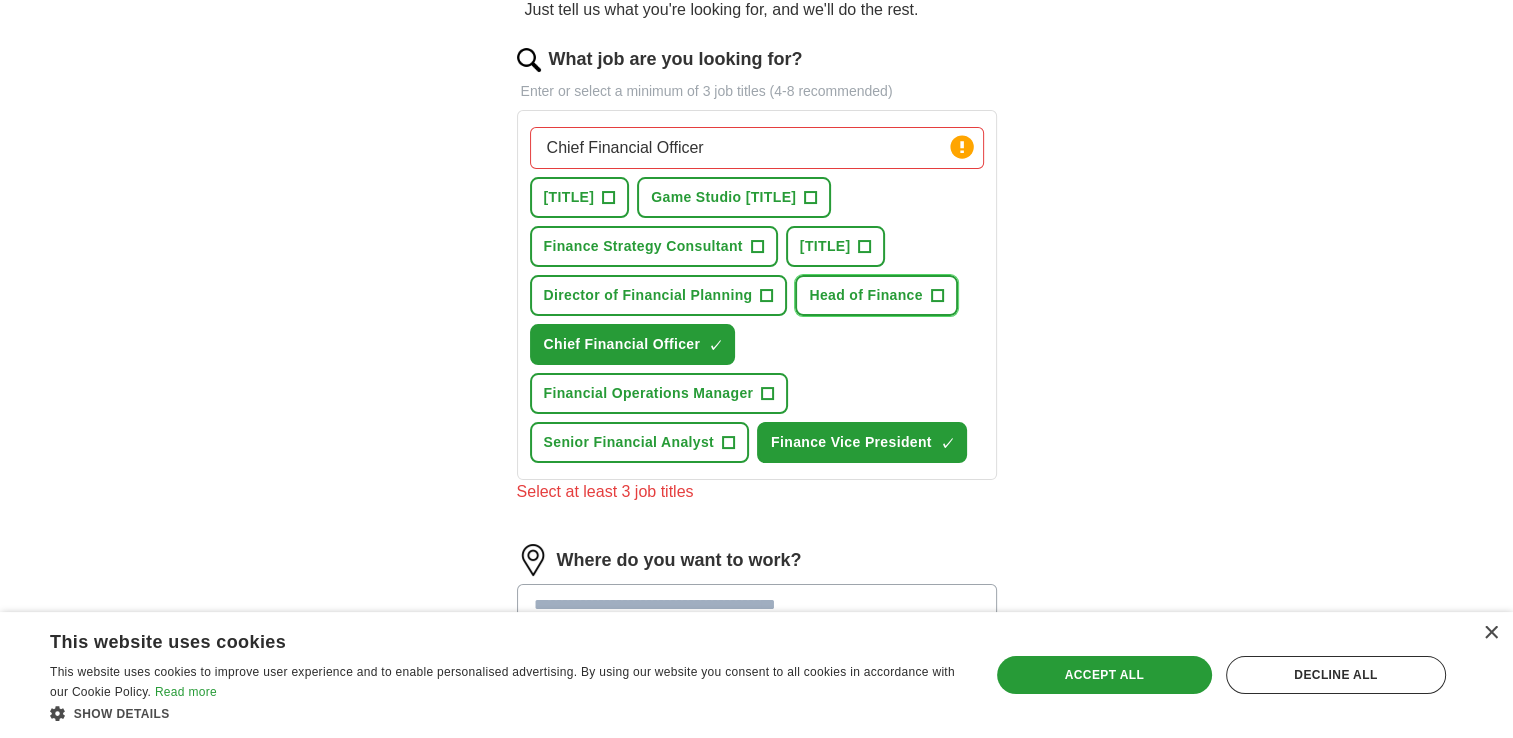click on "+" at bounding box center [937, 296] 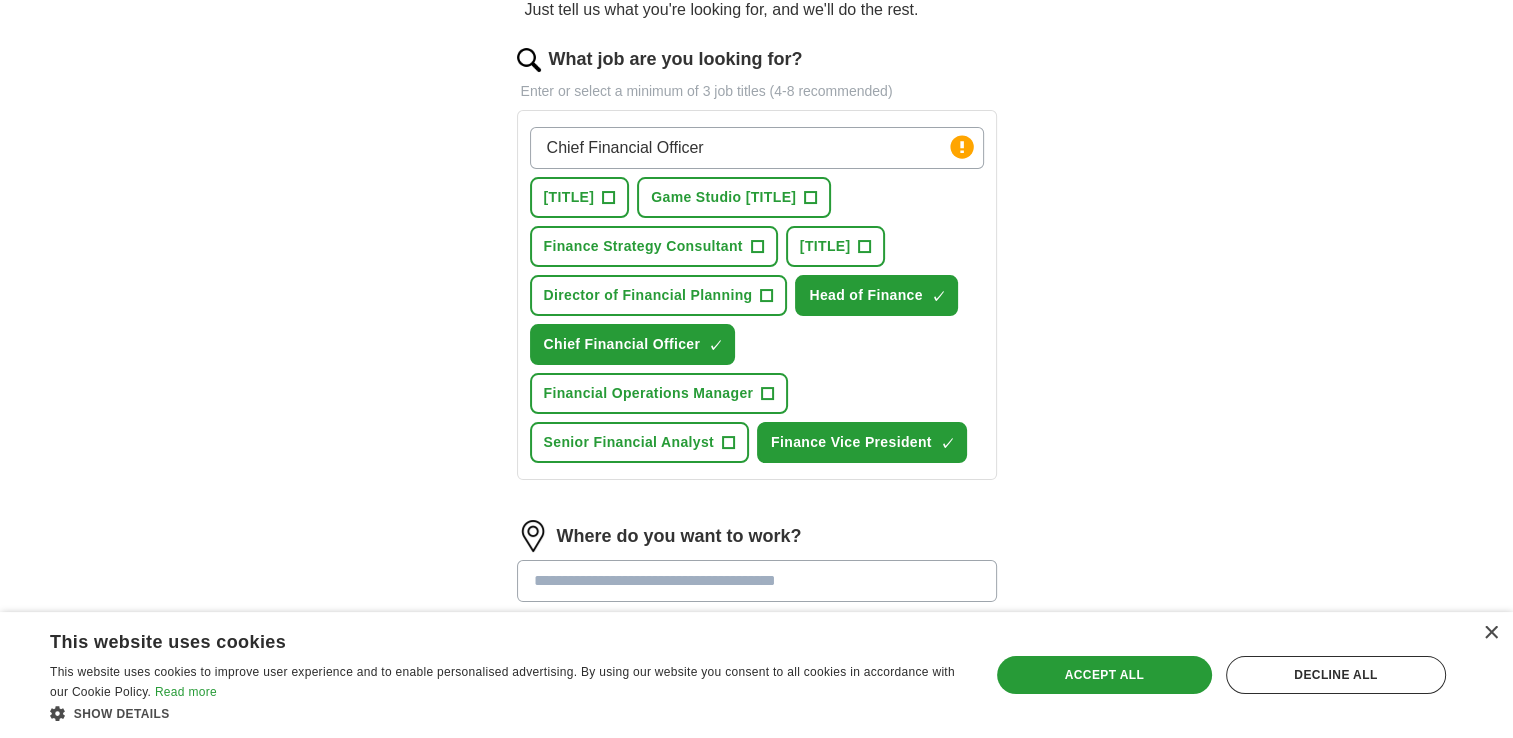 click on "Chief Financial Officer" at bounding box center (757, 148) 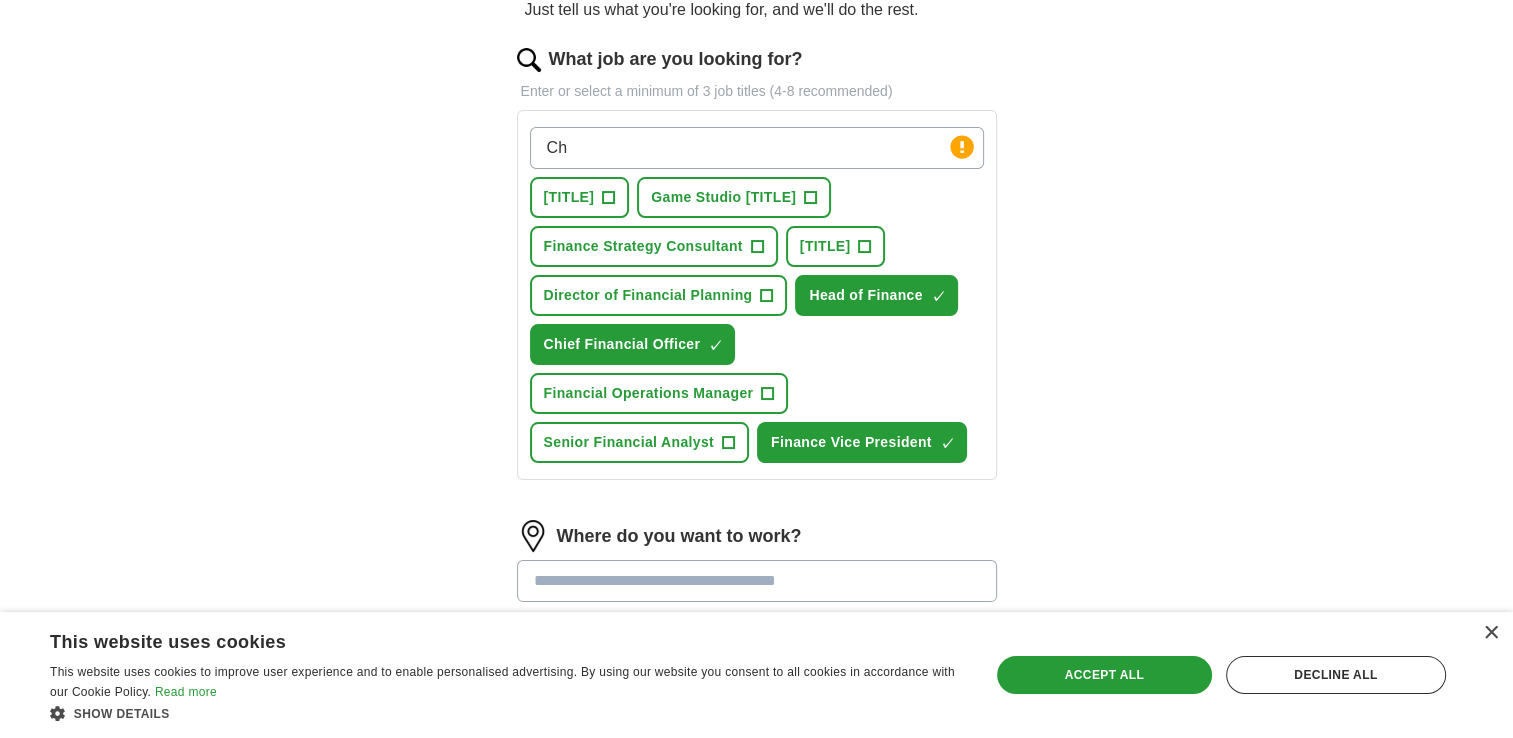 type on "C" 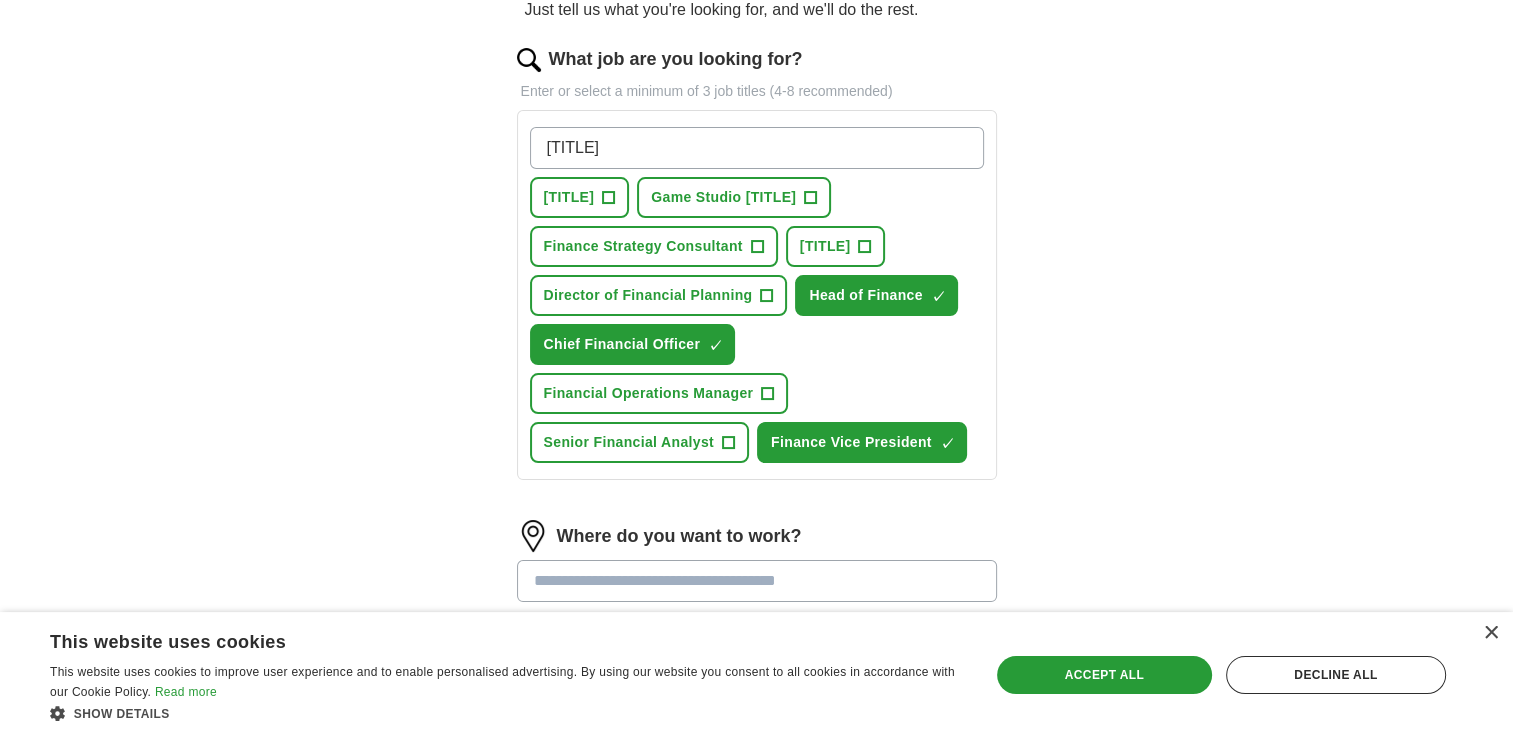 type on "[TITLE]" 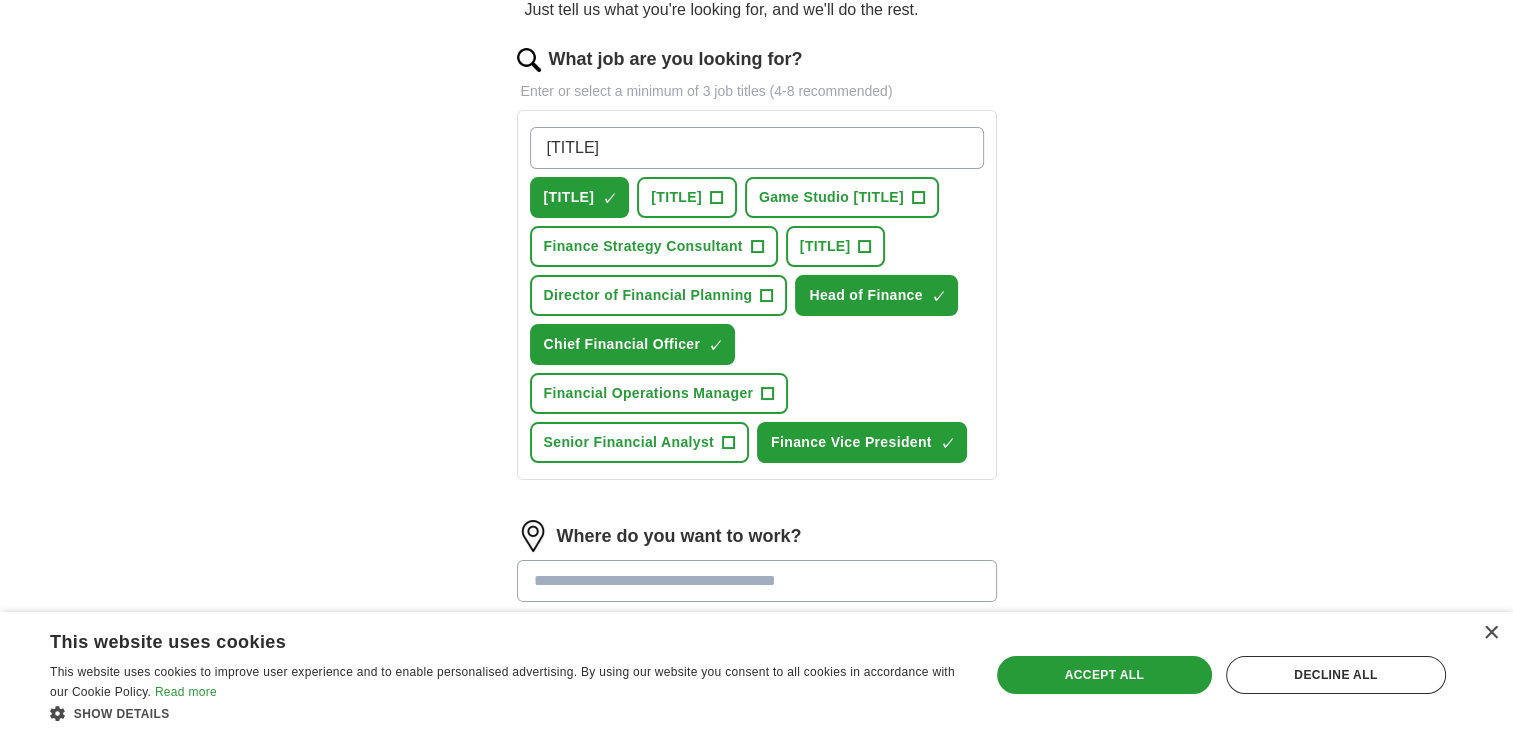 type on "SVP Finance" 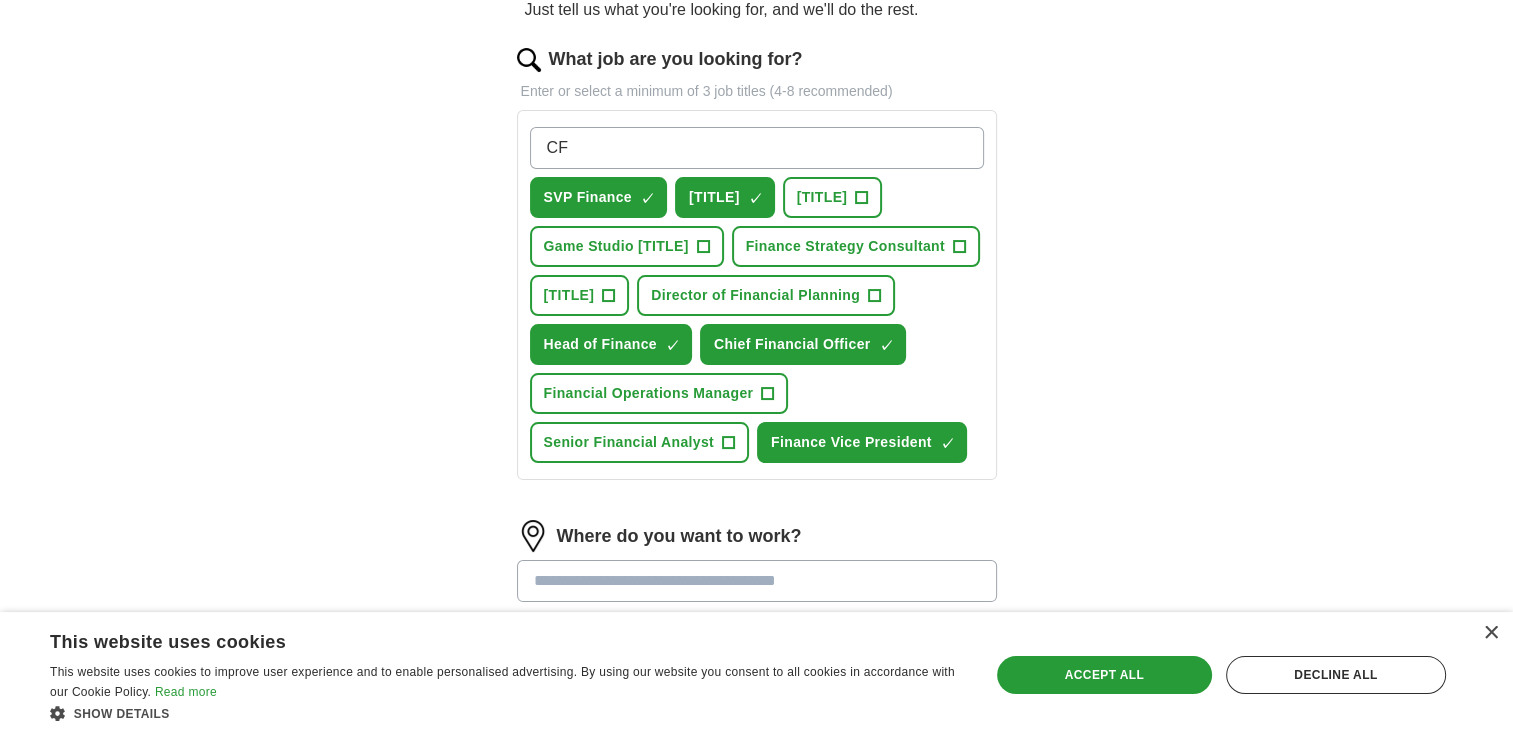 type on "[TITLE]" 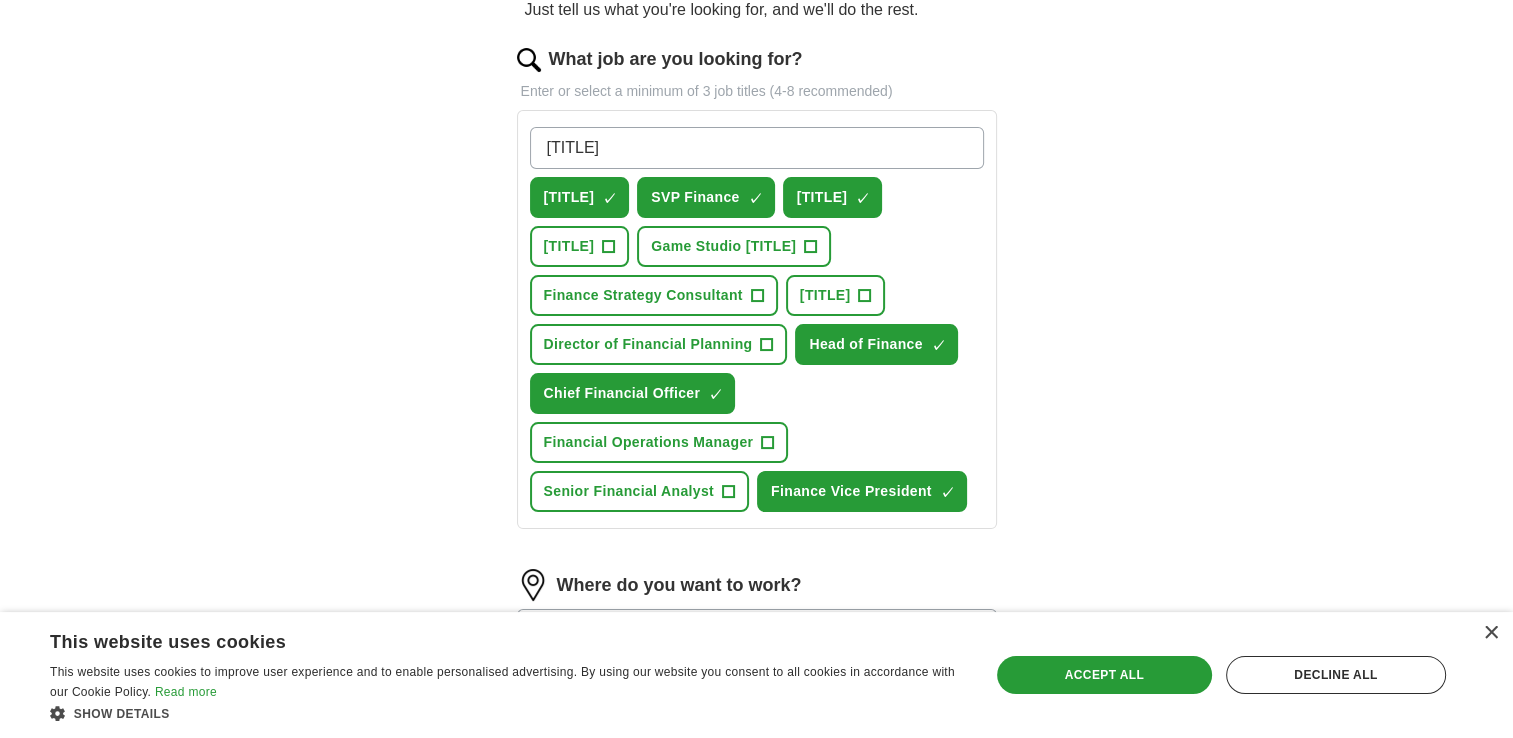 type on "Vice President Finance" 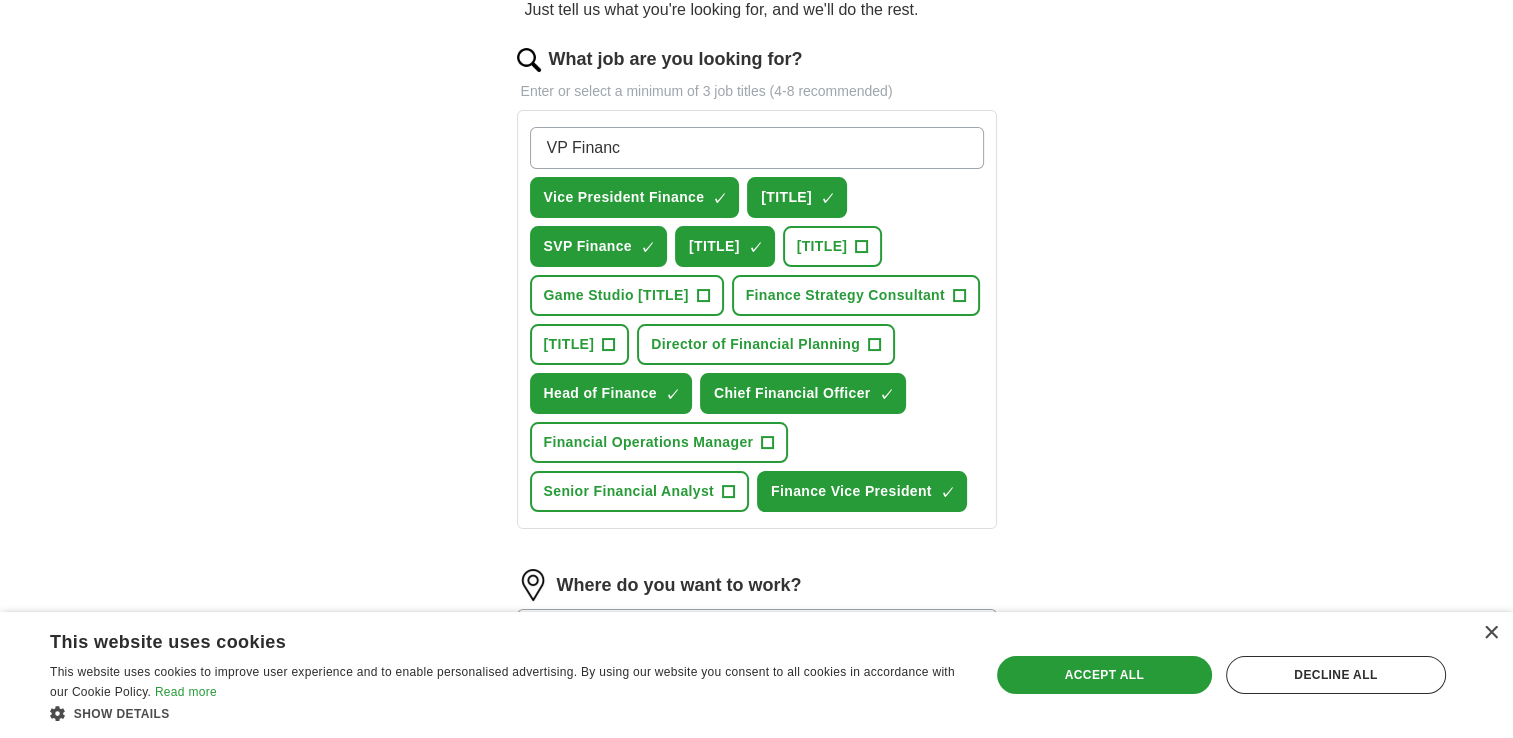 type on "[TITLE]" 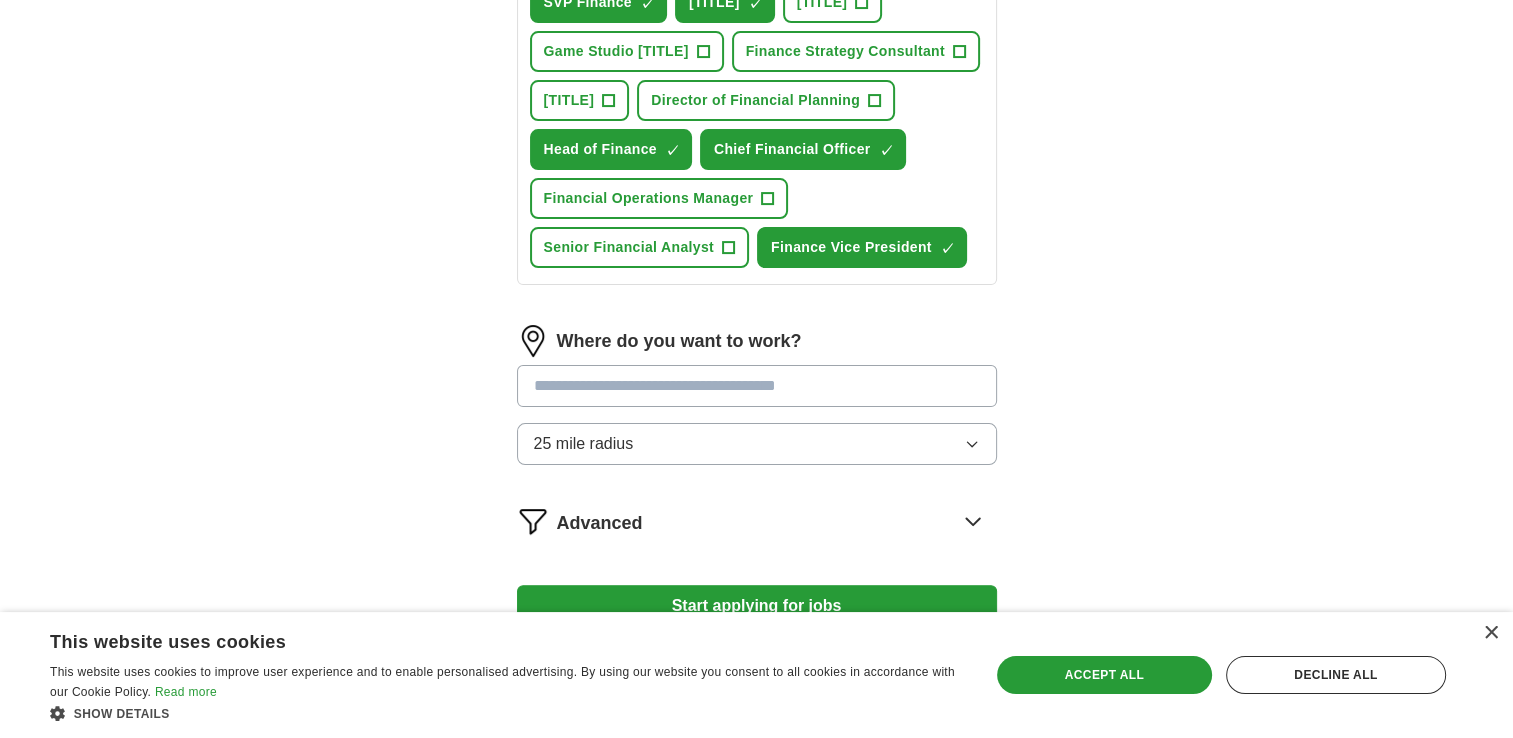 scroll, scrollTop: 564, scrollLeft: 0, axis: vertical 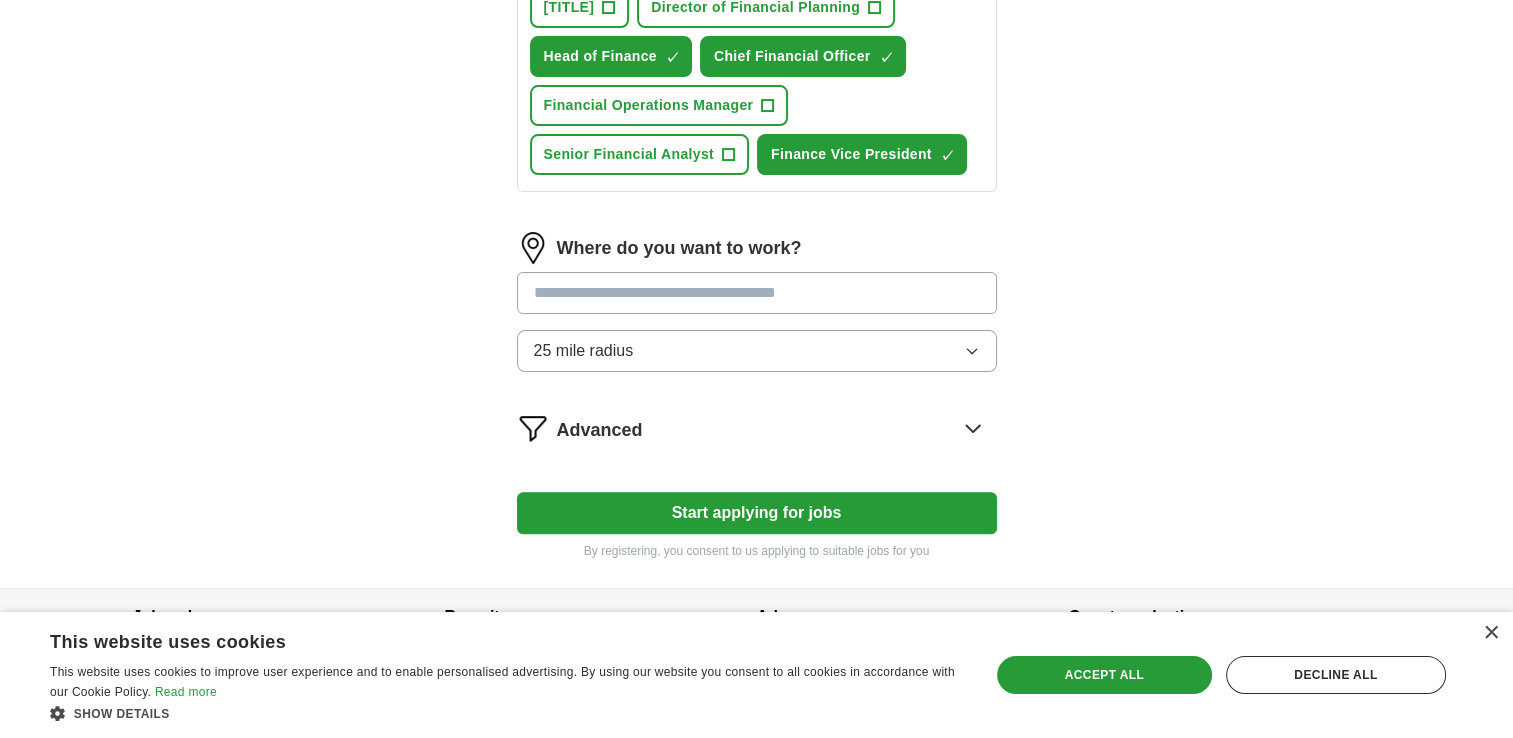 type 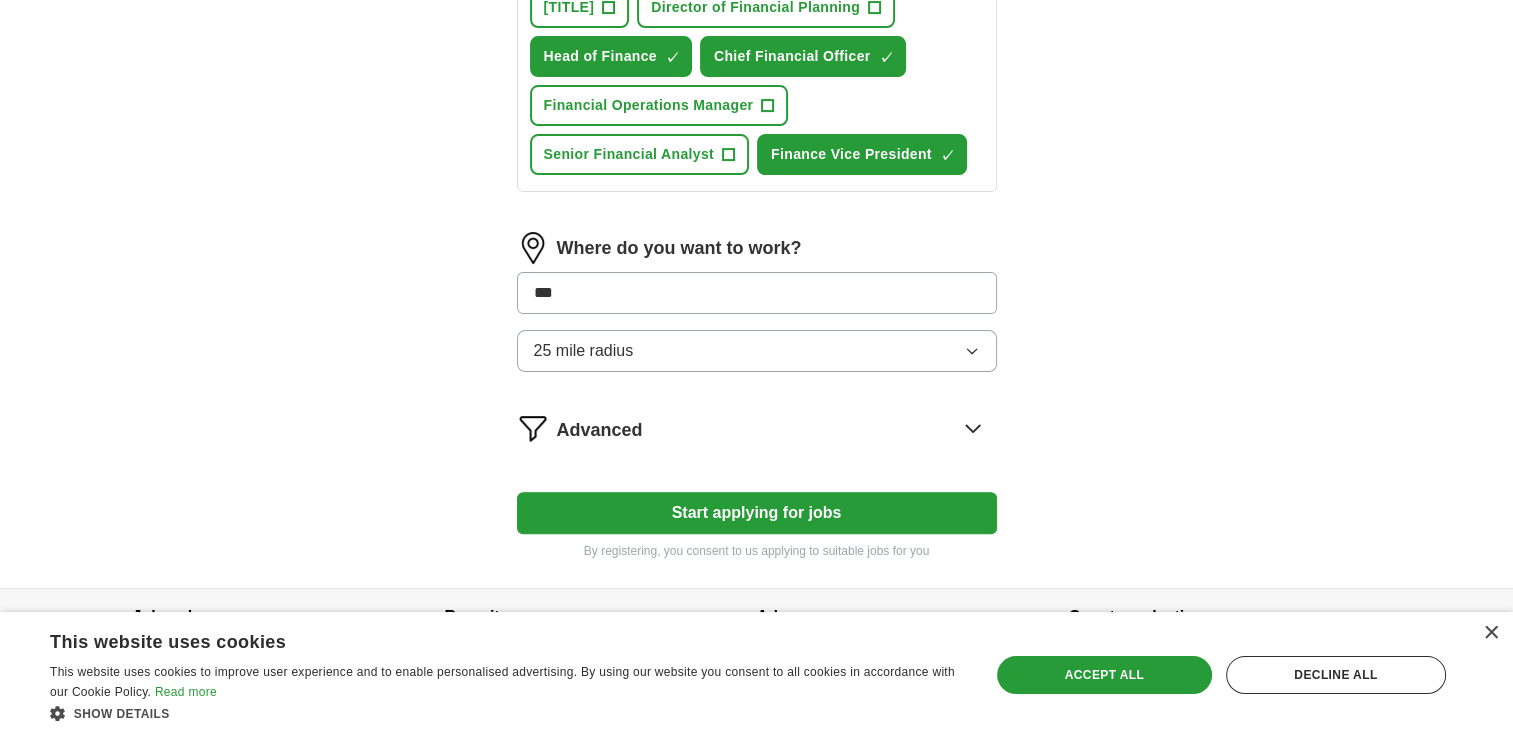 type on "***" 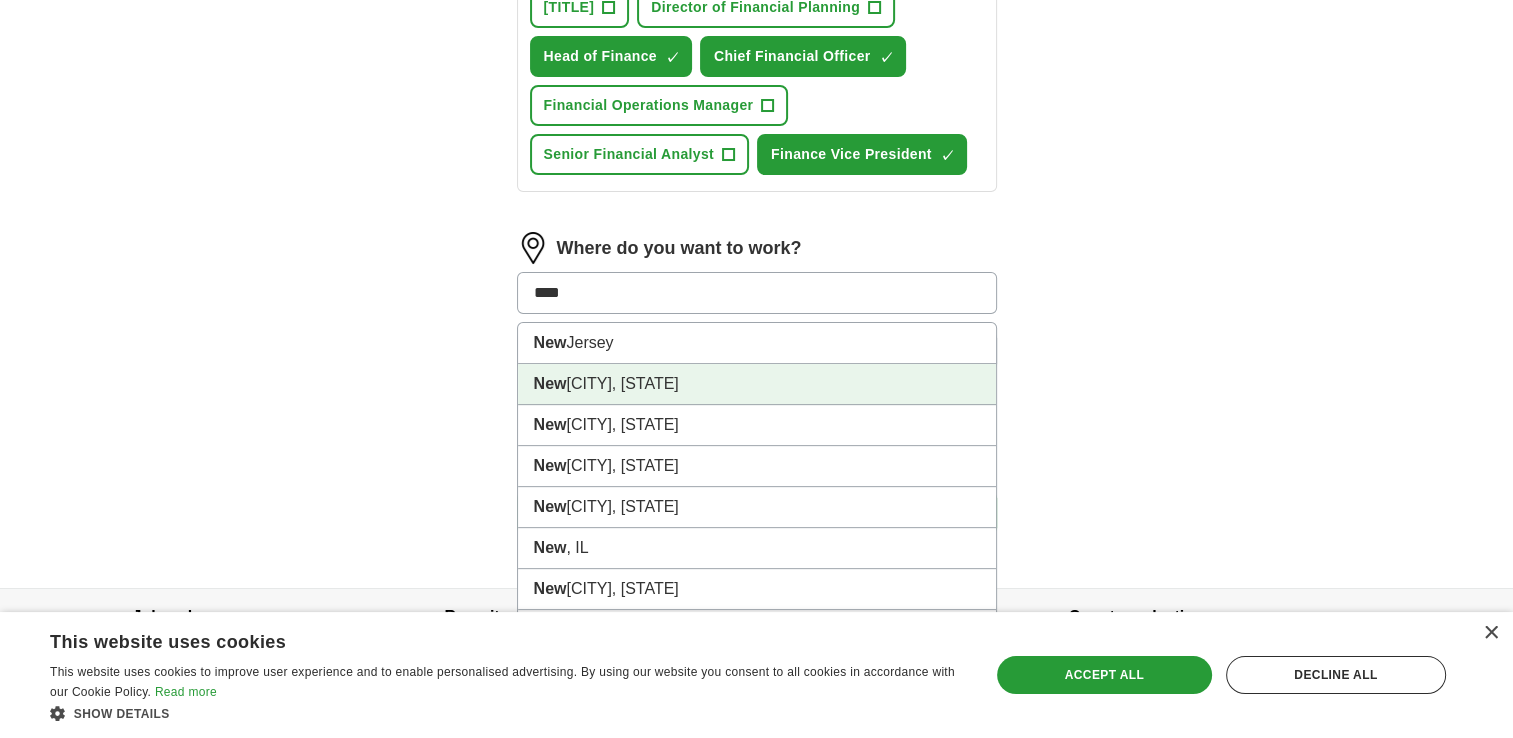 click on "[CITY], [STATE]" at bounding box center (757, 384) 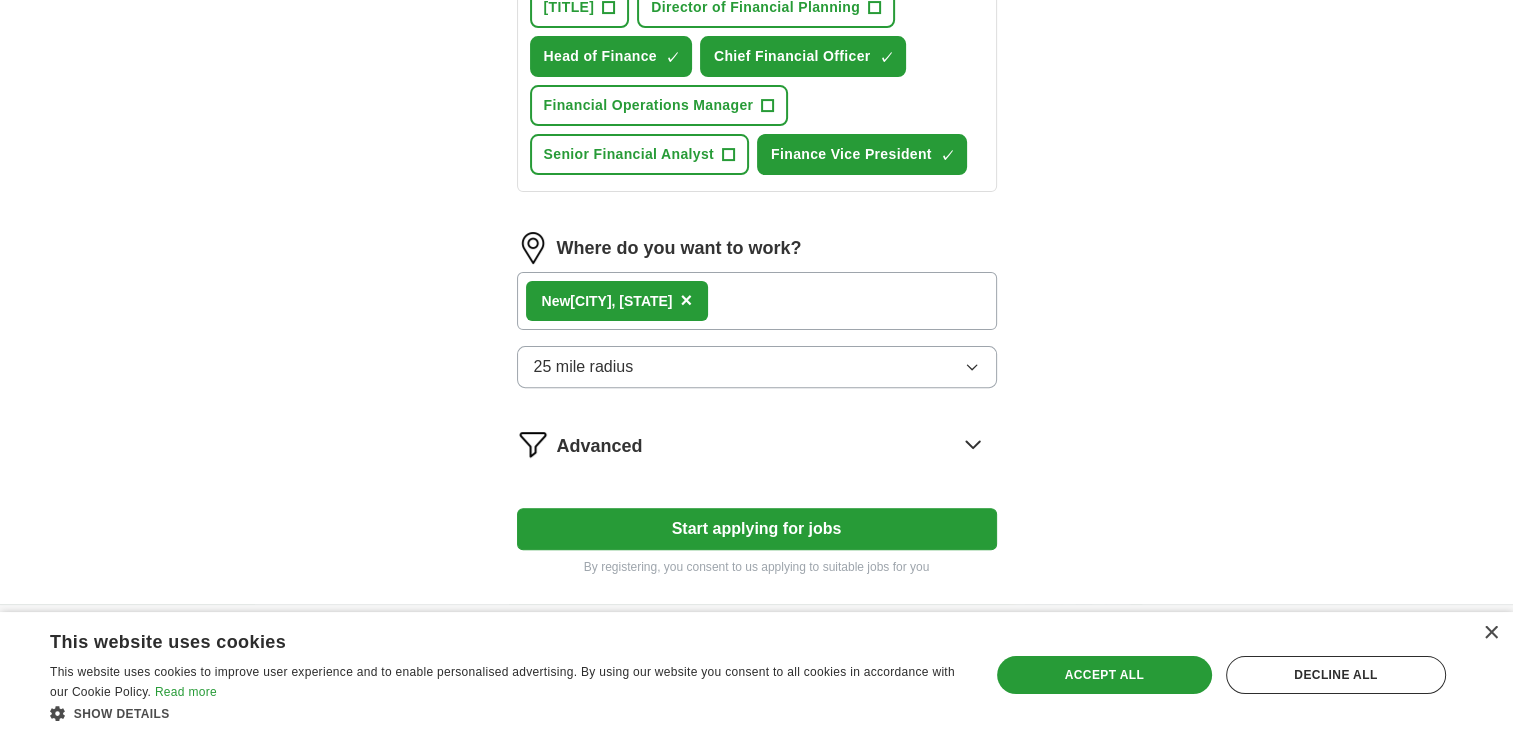 click on "25 mile radius" at bounding box center [757, 367] 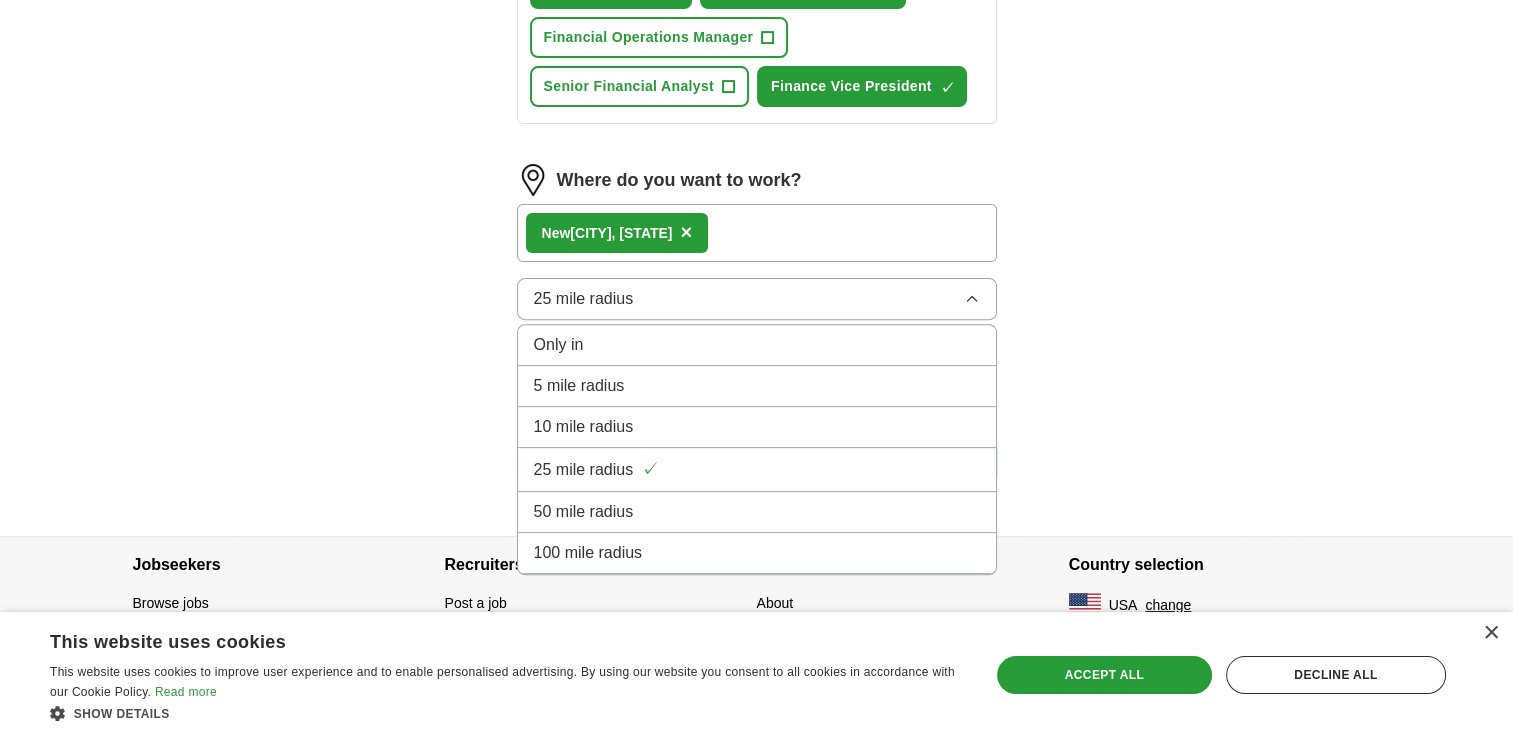 scroll, scrollTop: 720, scrollLeft: 0, axis: vertical 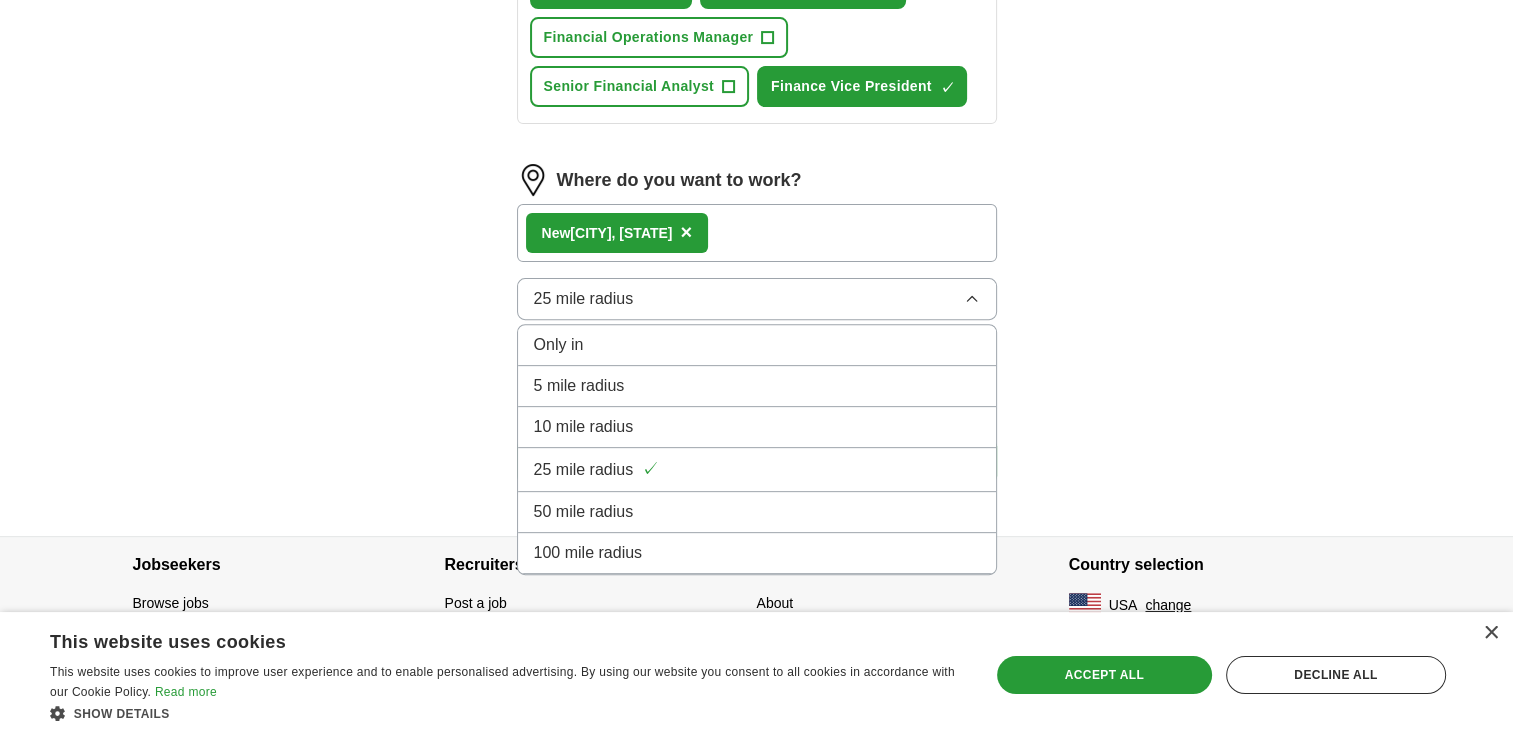 click on "100 mile radius" at bounding box center [588, 553] 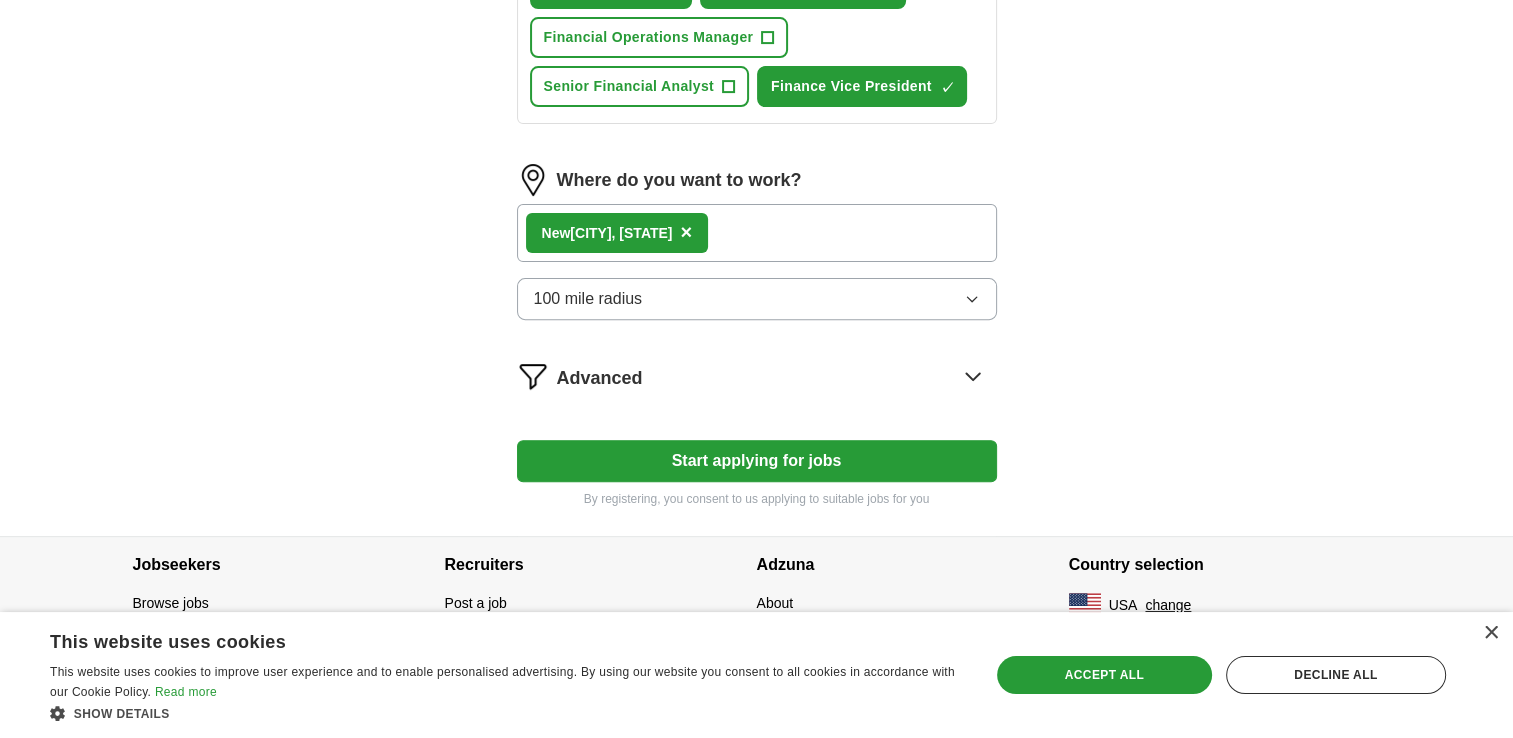 click 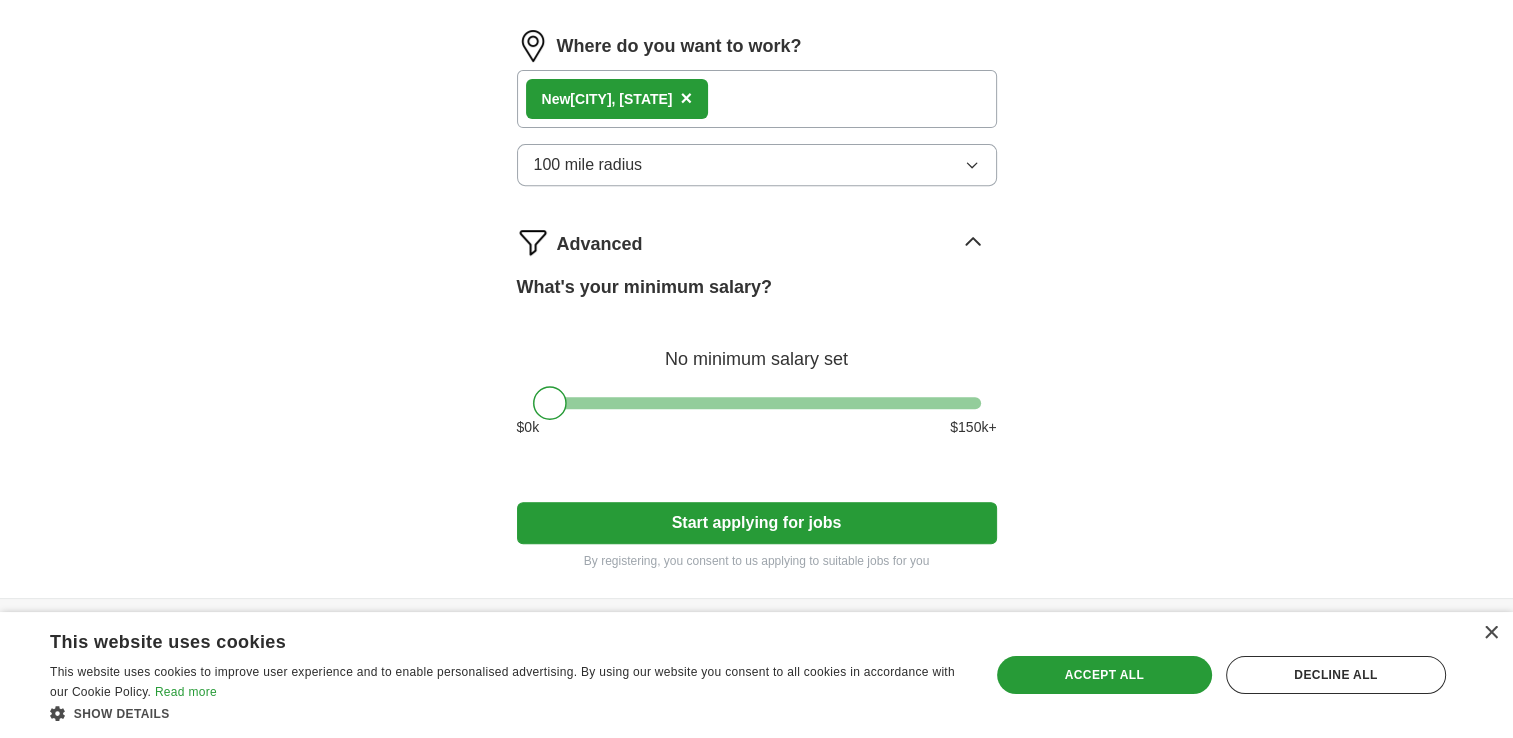 scroll, scrollTop: 772, scrollLeft: 0, axis: vertical 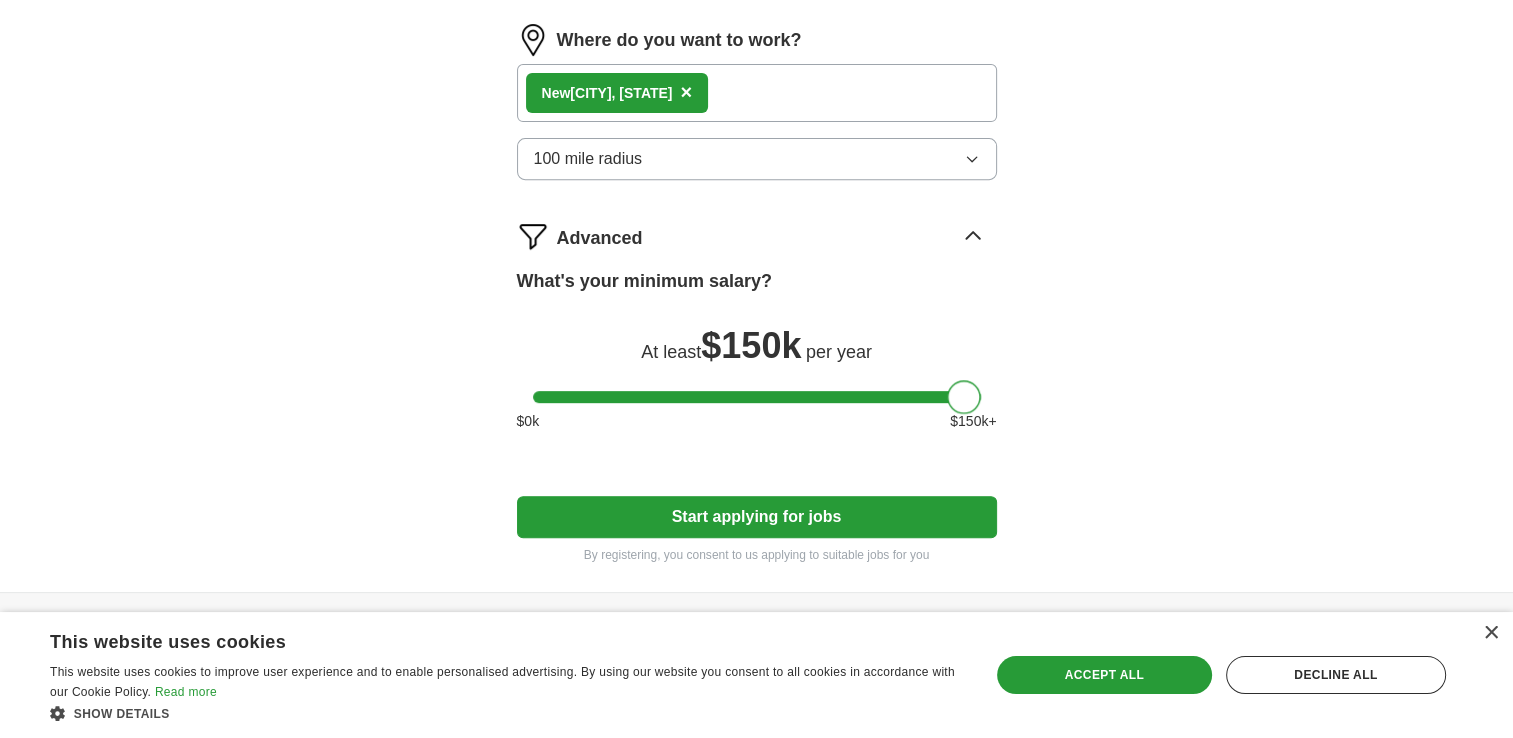 drag, startPoint x: 566, startPoint y: 486, endPoint x: 1001, endPoint y: 522, distance: 436.48712 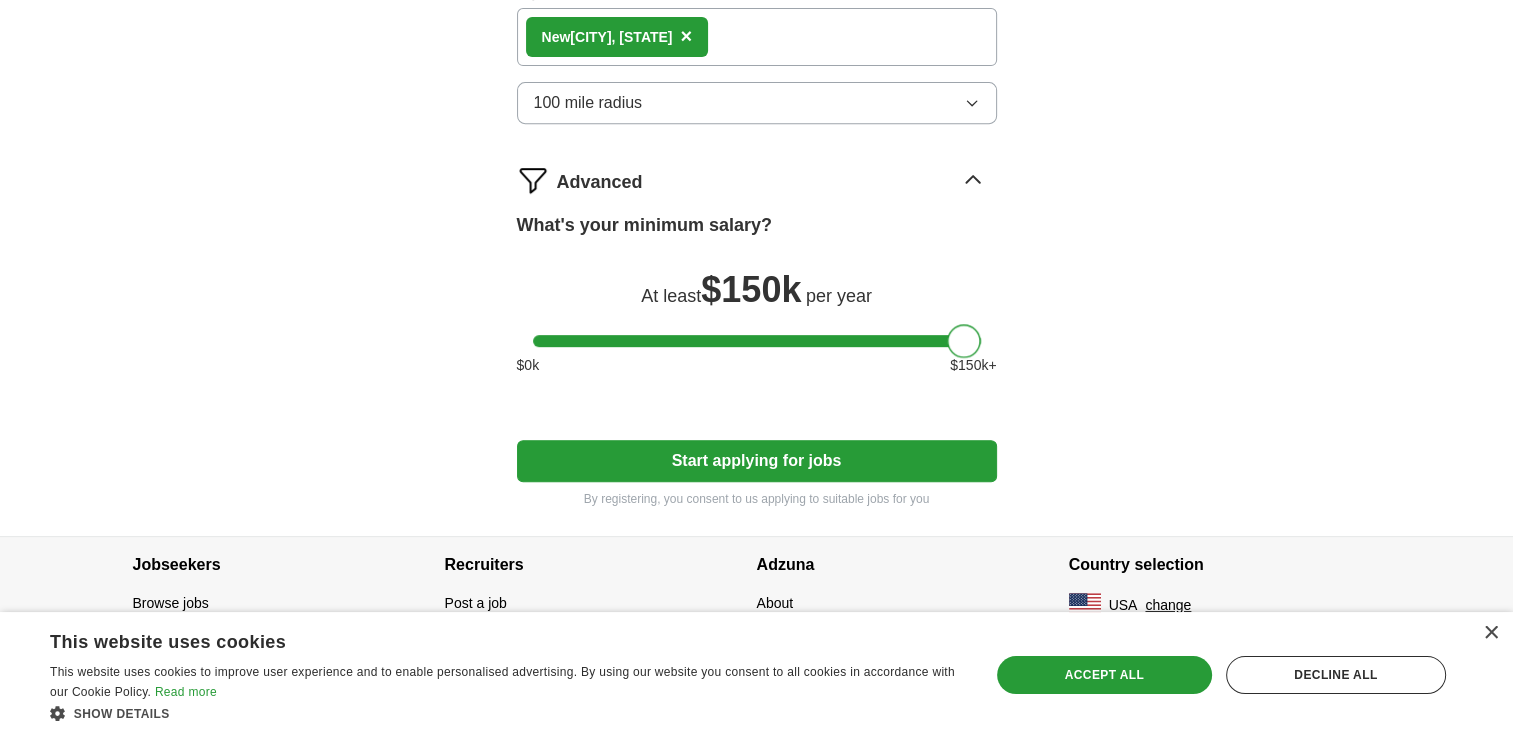 scroll, scrollTop: 916, scrollLeft: 0, axis: vertical 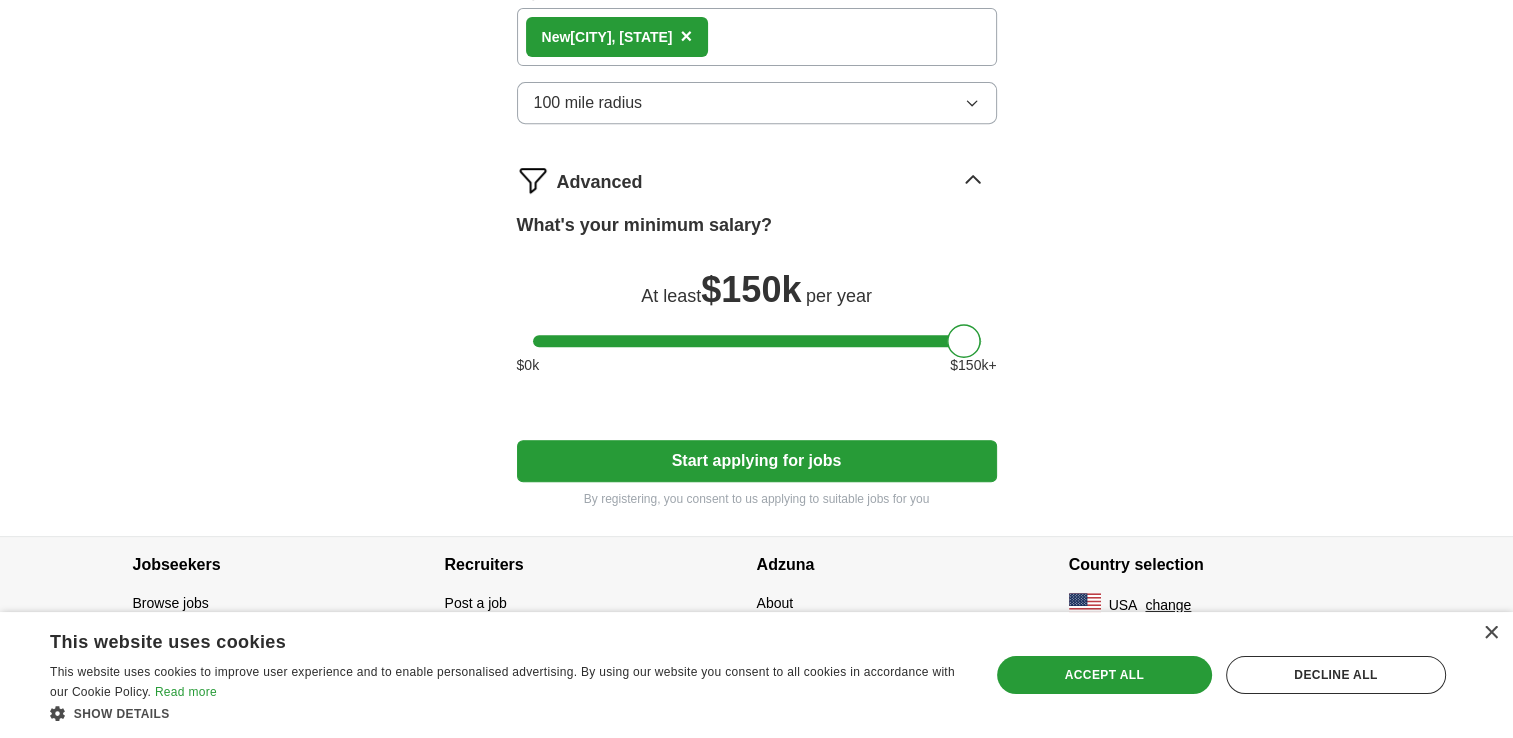 click on "Start applying for jobs" at bounding box center [757, 461] 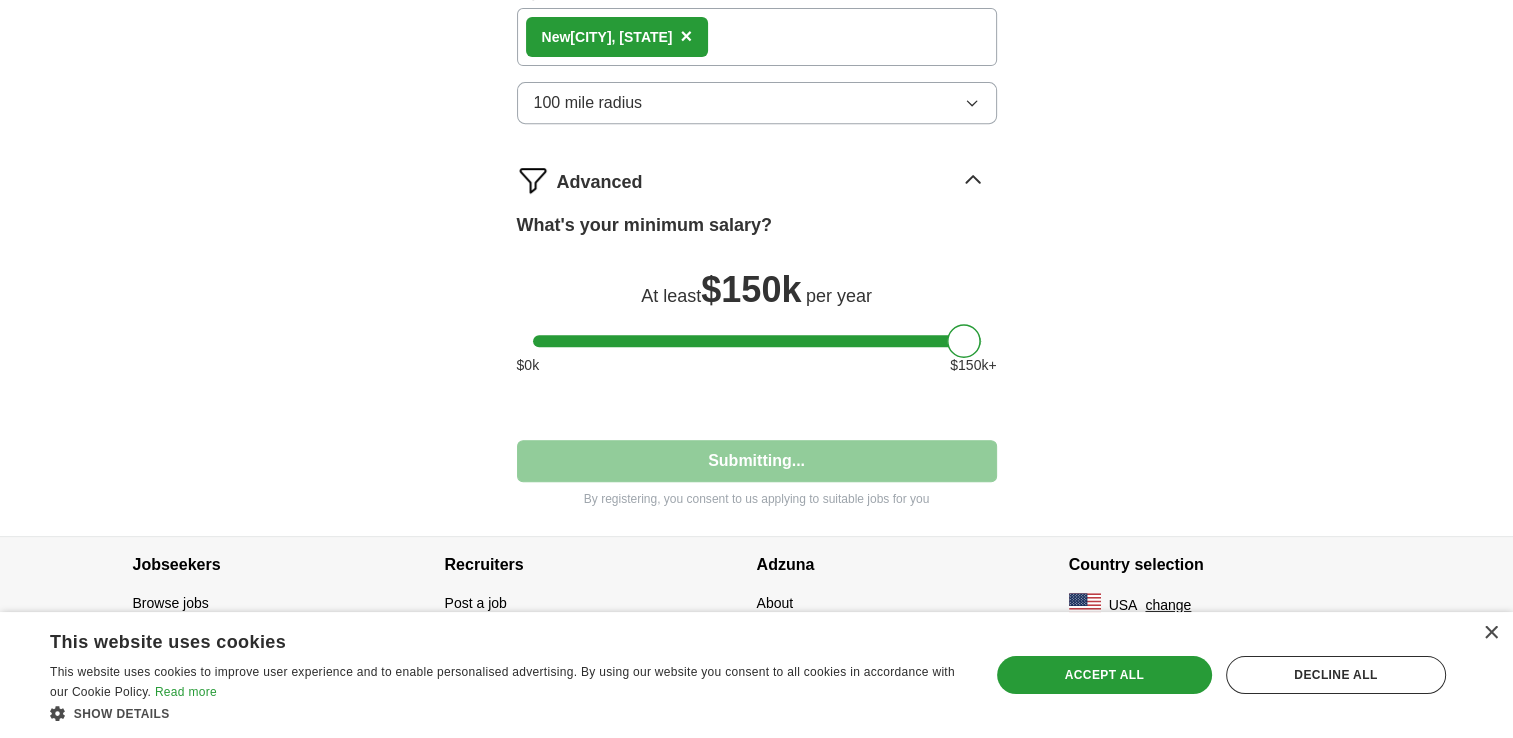 select on "**" 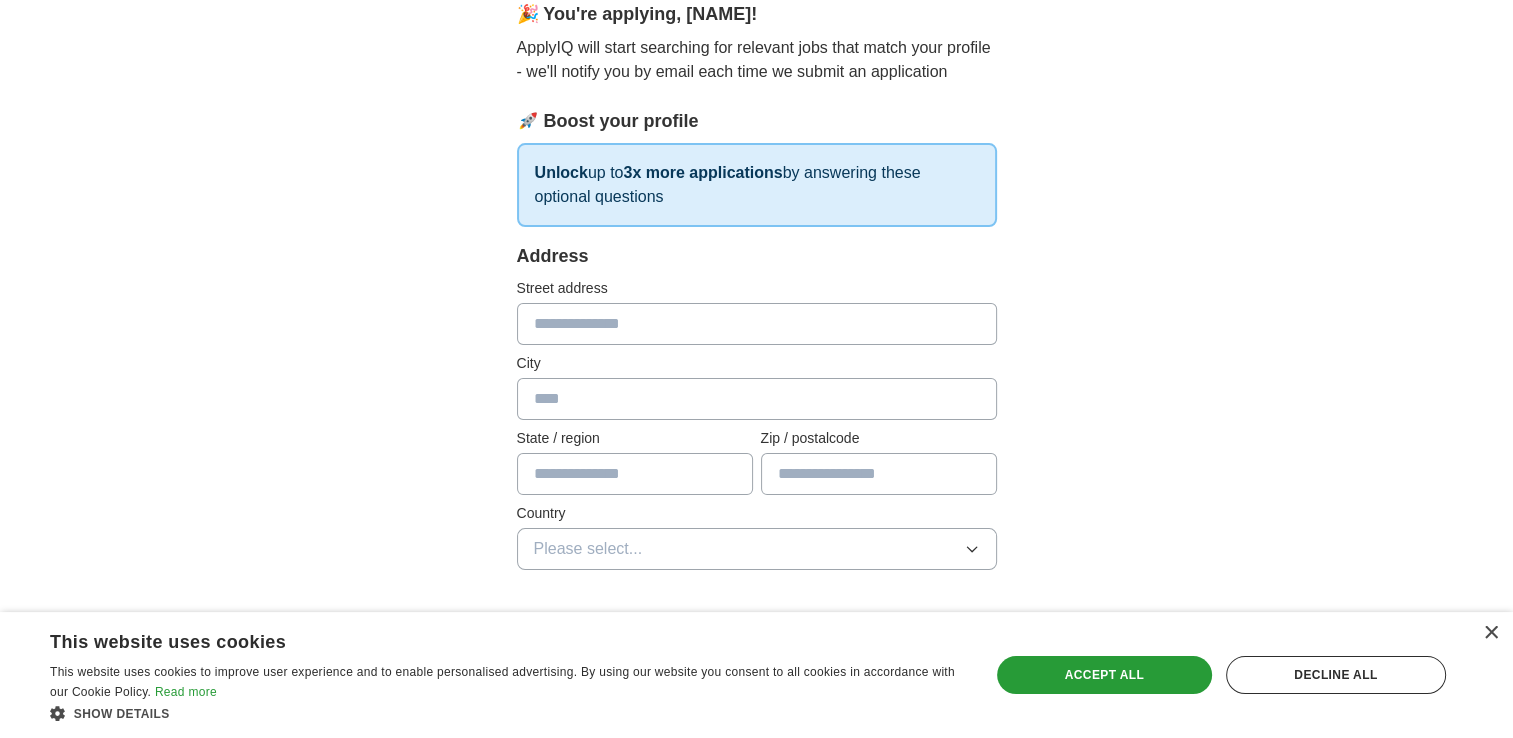 scroll, scrollTop: 204, scrollLeft: 0, axis: vertical 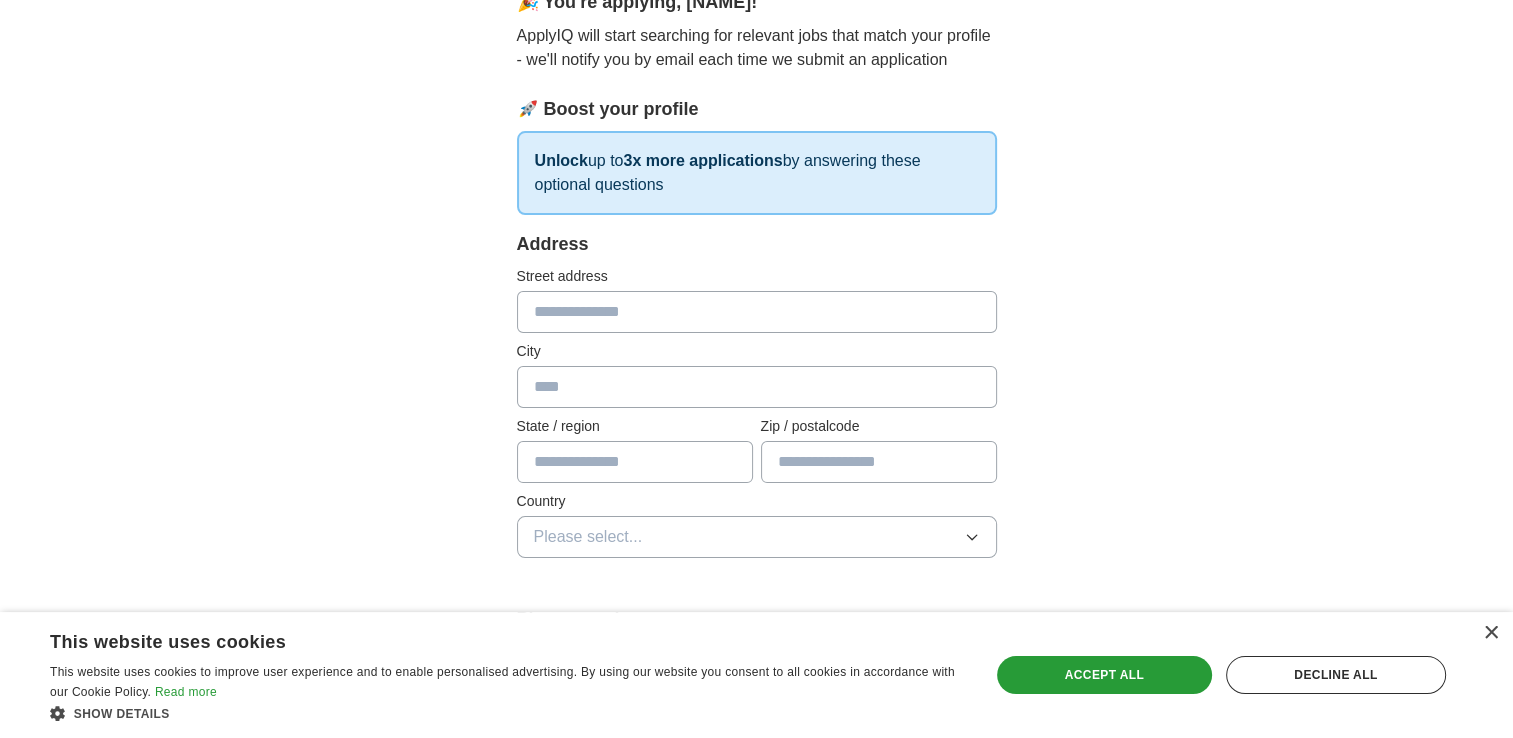 click at bounding box center [757, 312] 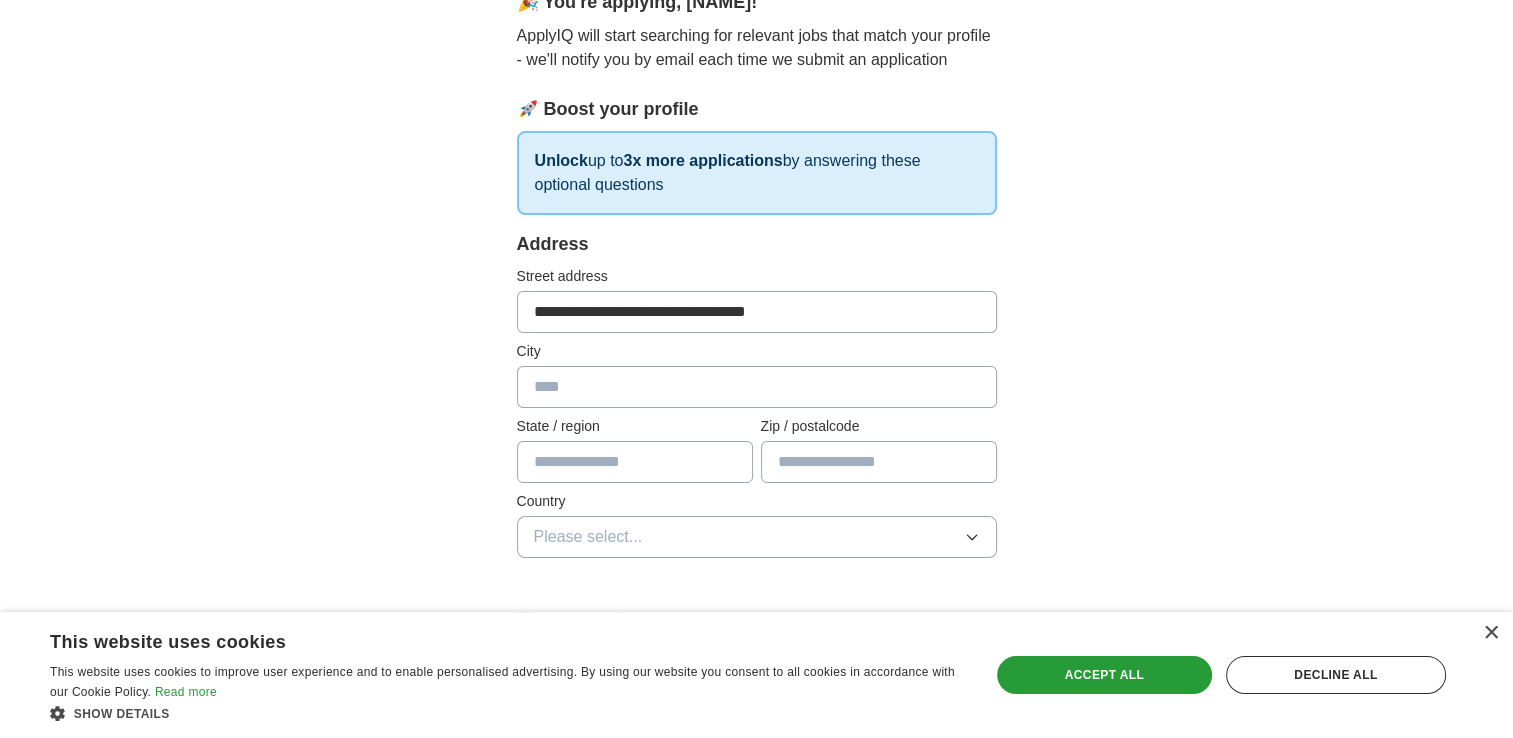 type on "**********" 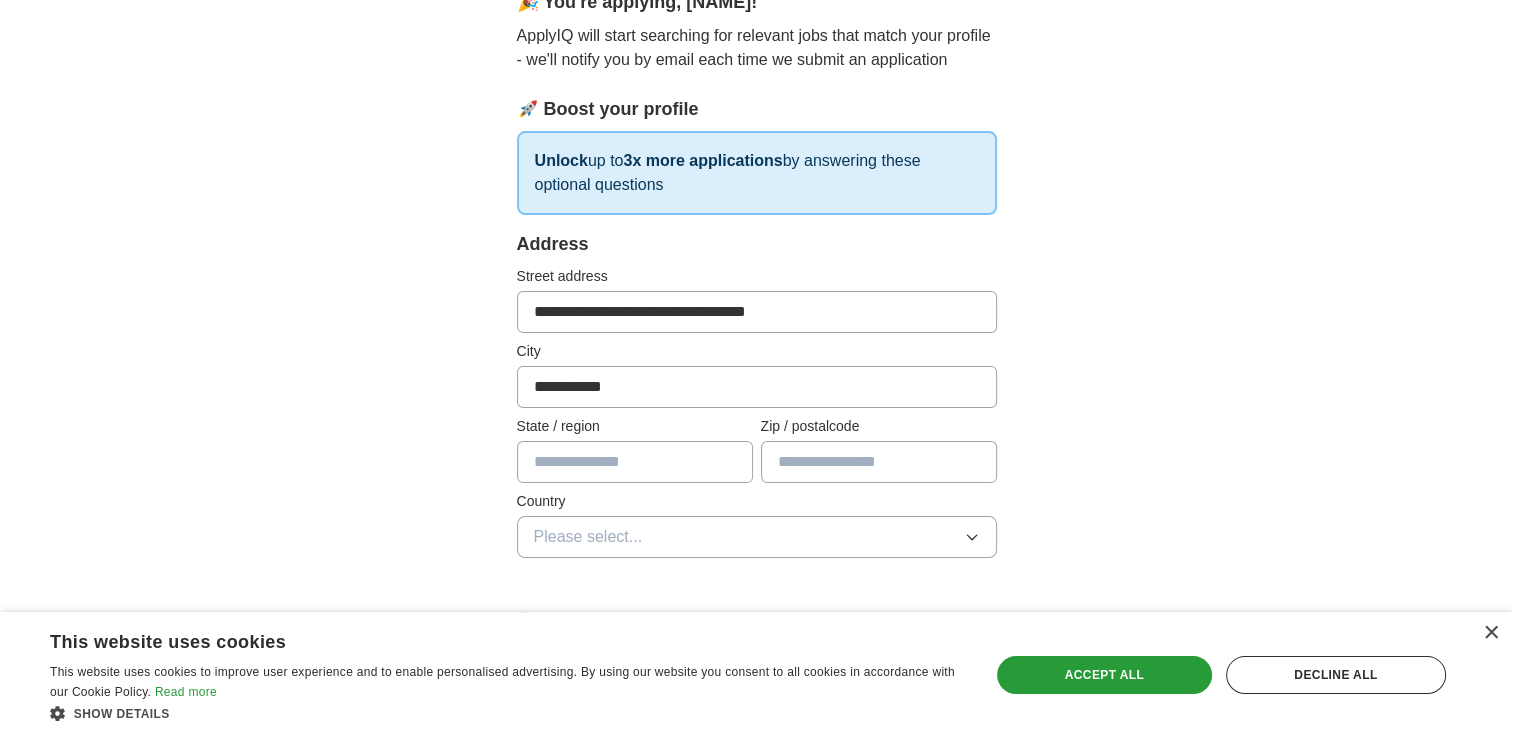type on "**" 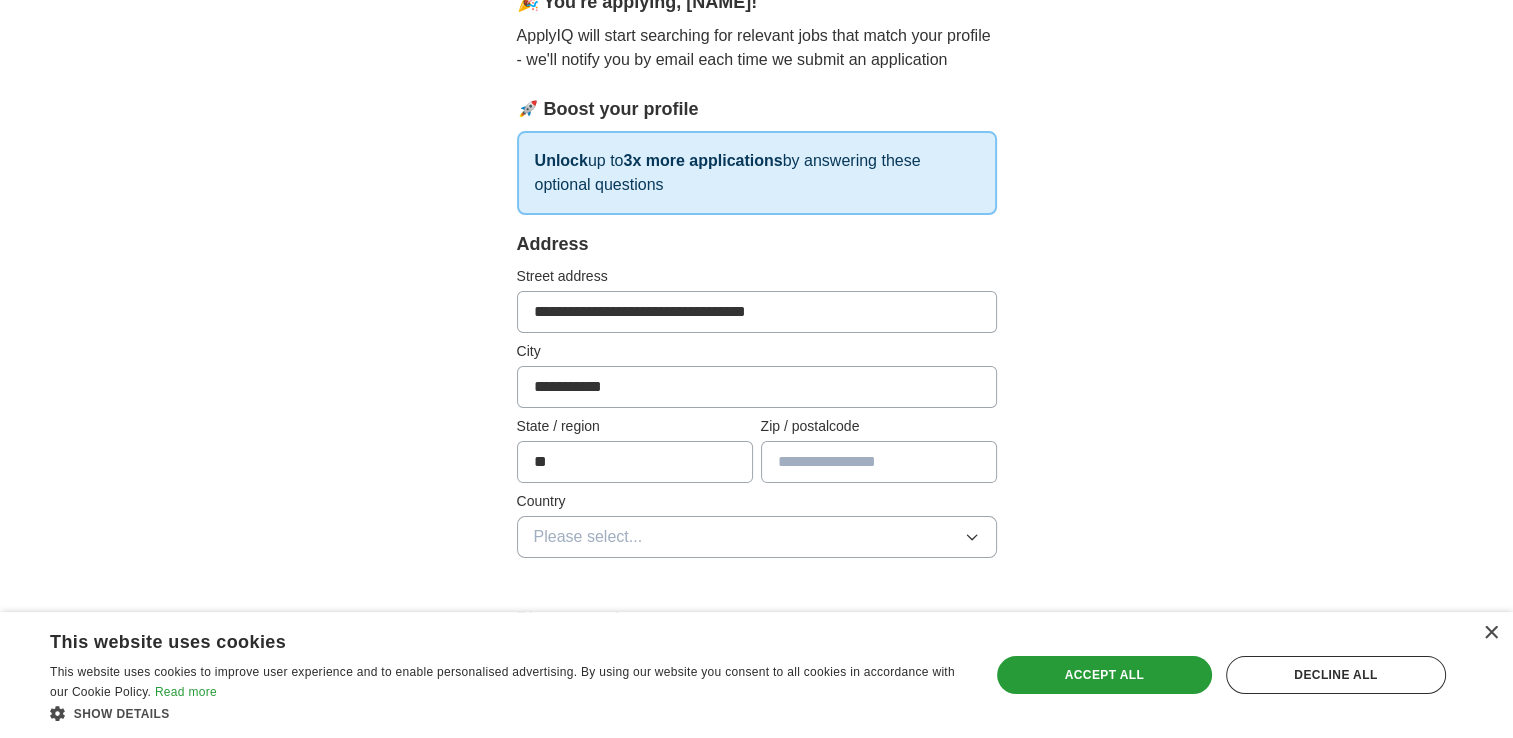 type on "**********" 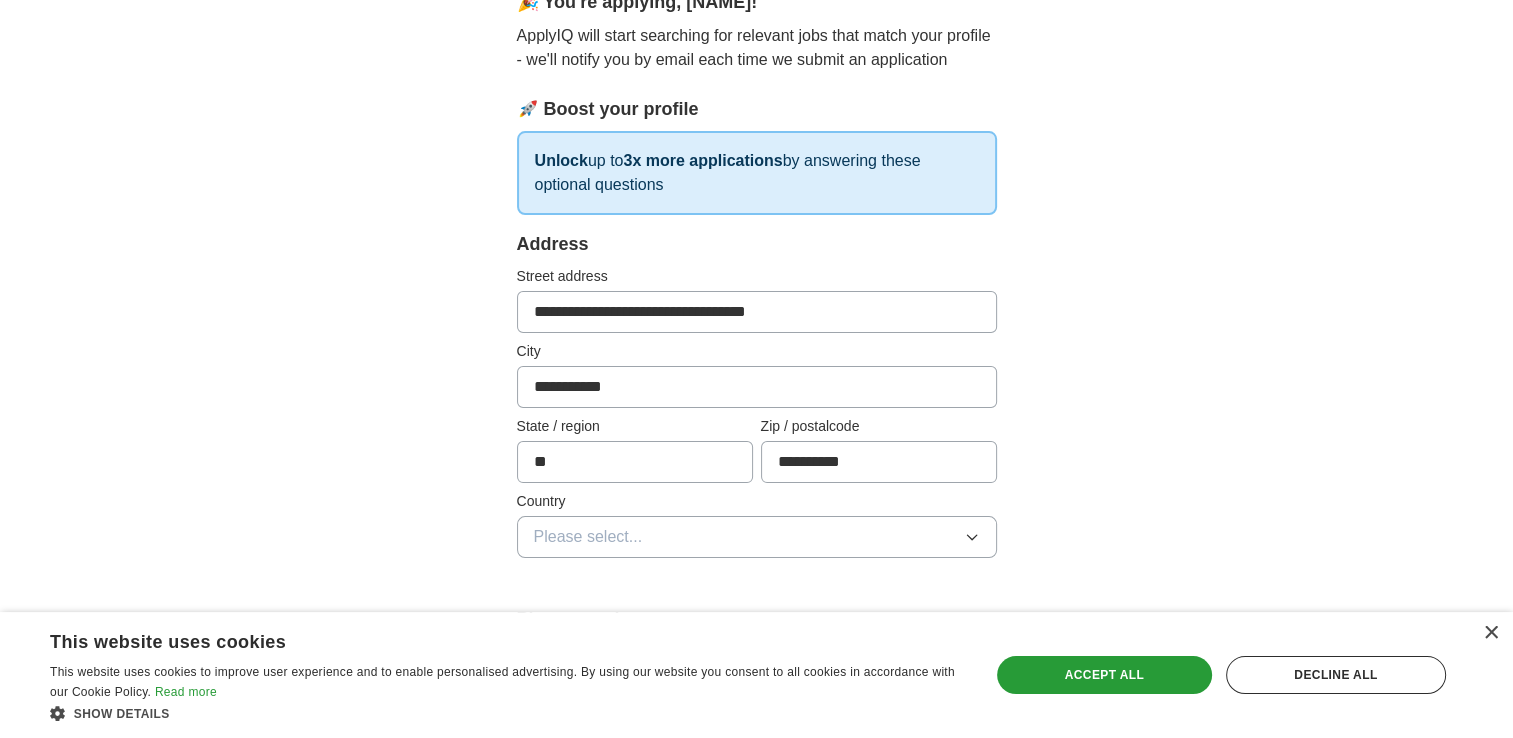 drag, startPoint x: 658, startPoint y: 308, endPoint x: 853, endPoint y: 328, distance: 196.02296 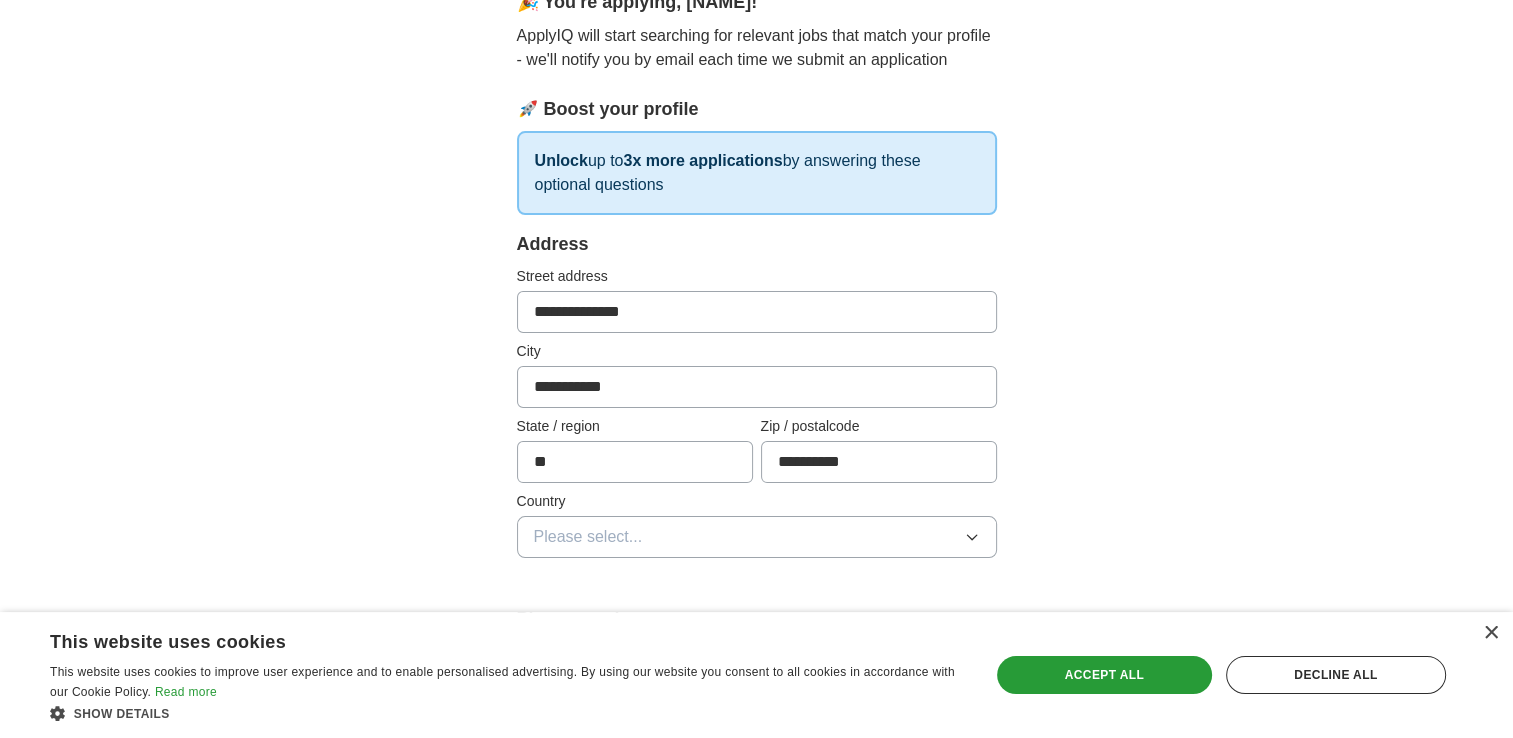 type on "**********" 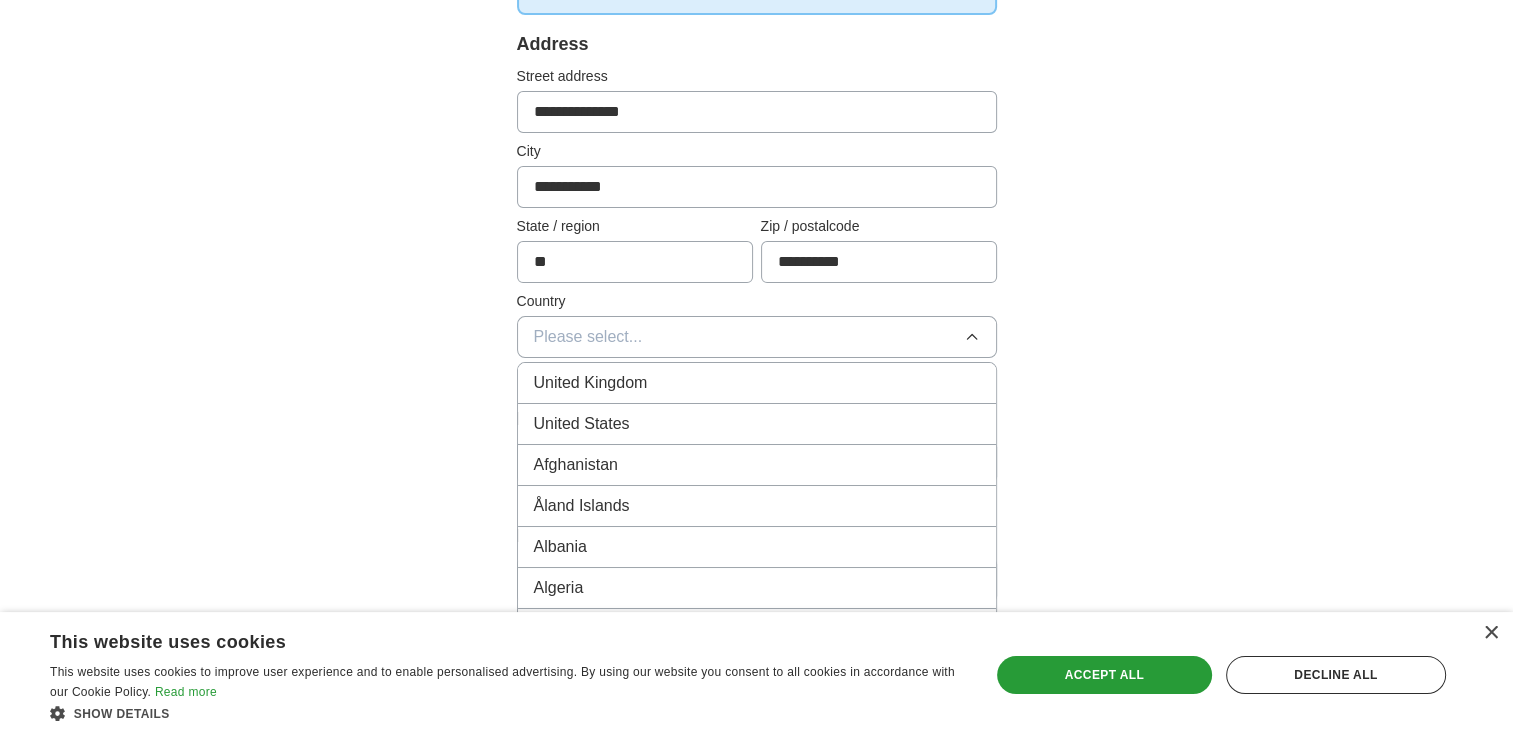 scroll, scrollTop: 416, scrollLeft: 0, axis: vertical 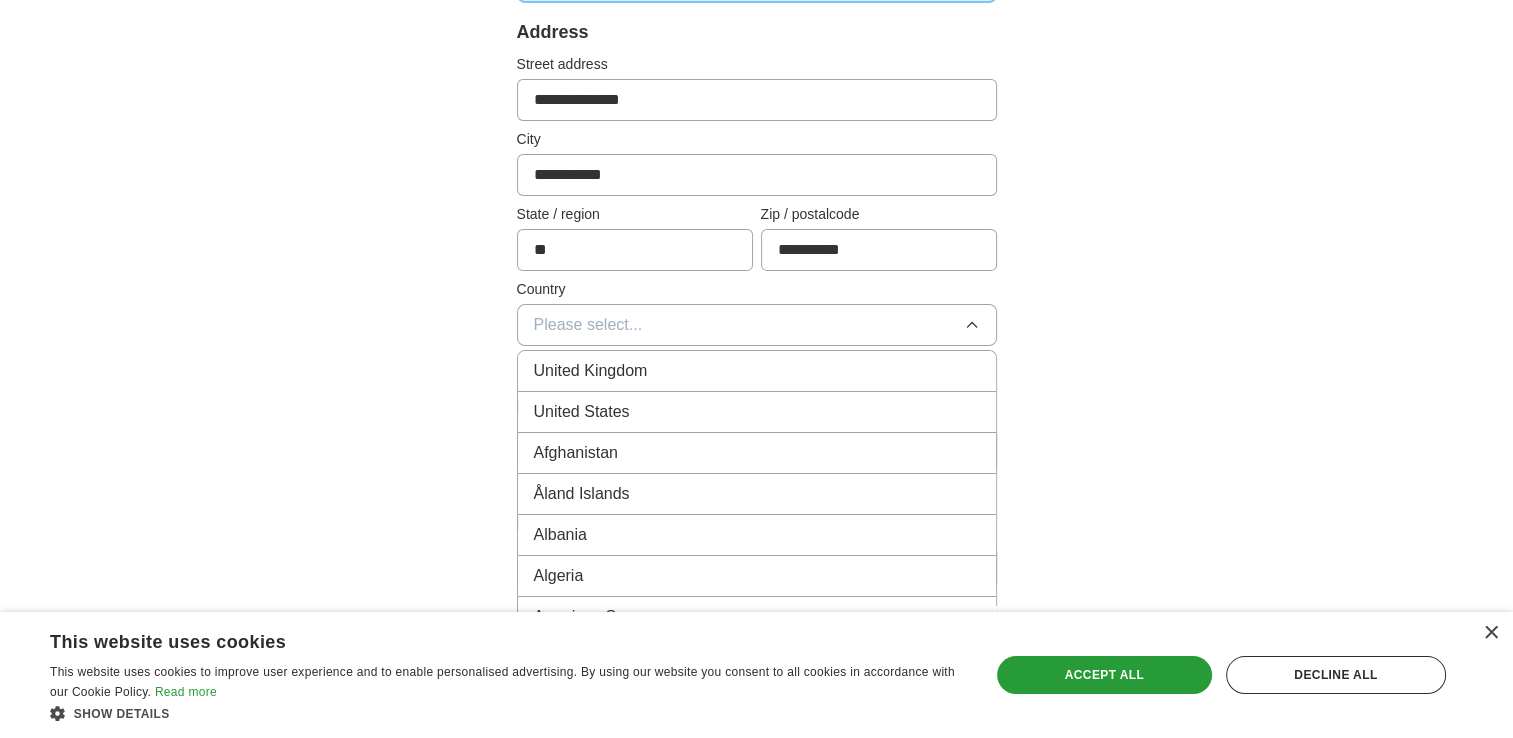 click on "United States" at bounding box center [582, 412] 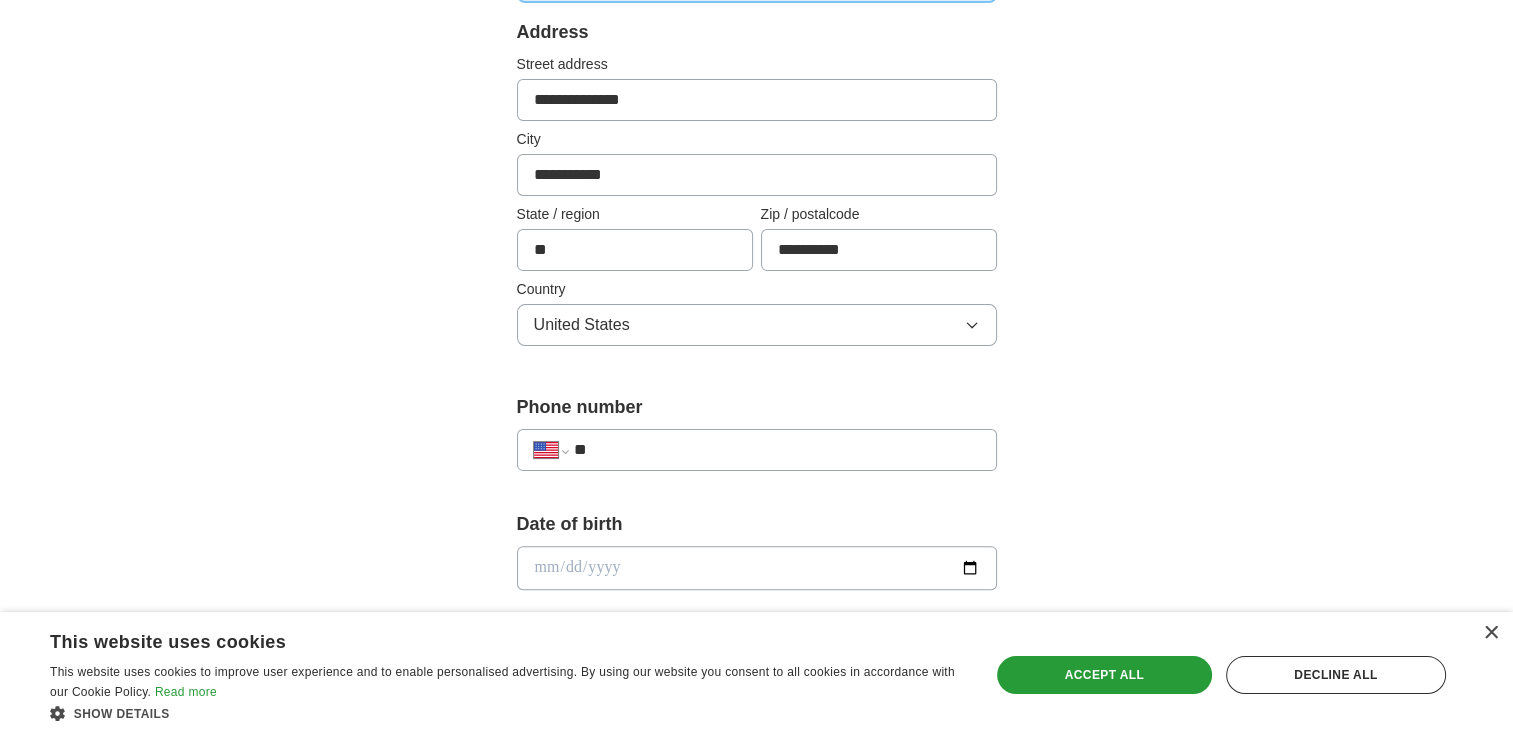 click on "**" at bounding box center [776, 450] 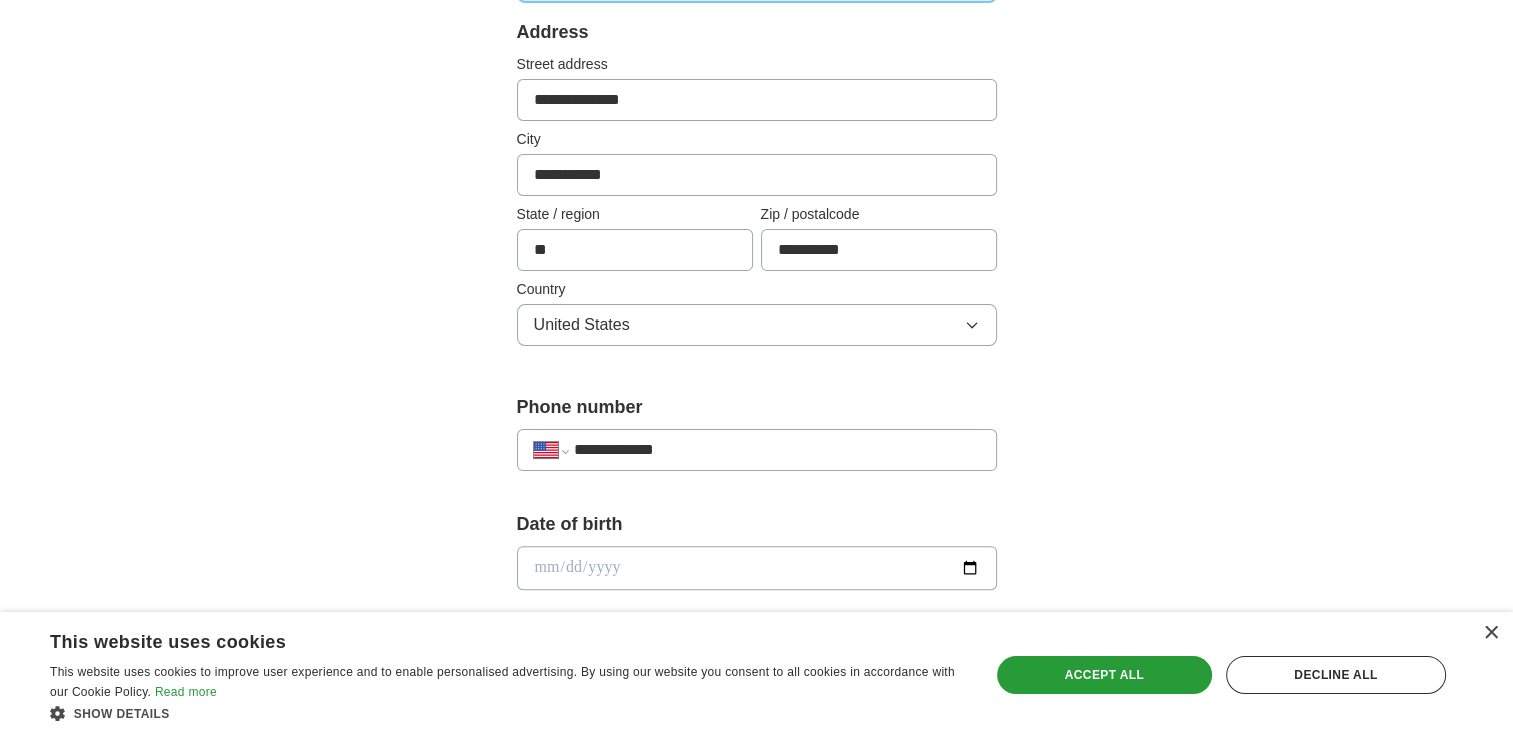 select on "**" 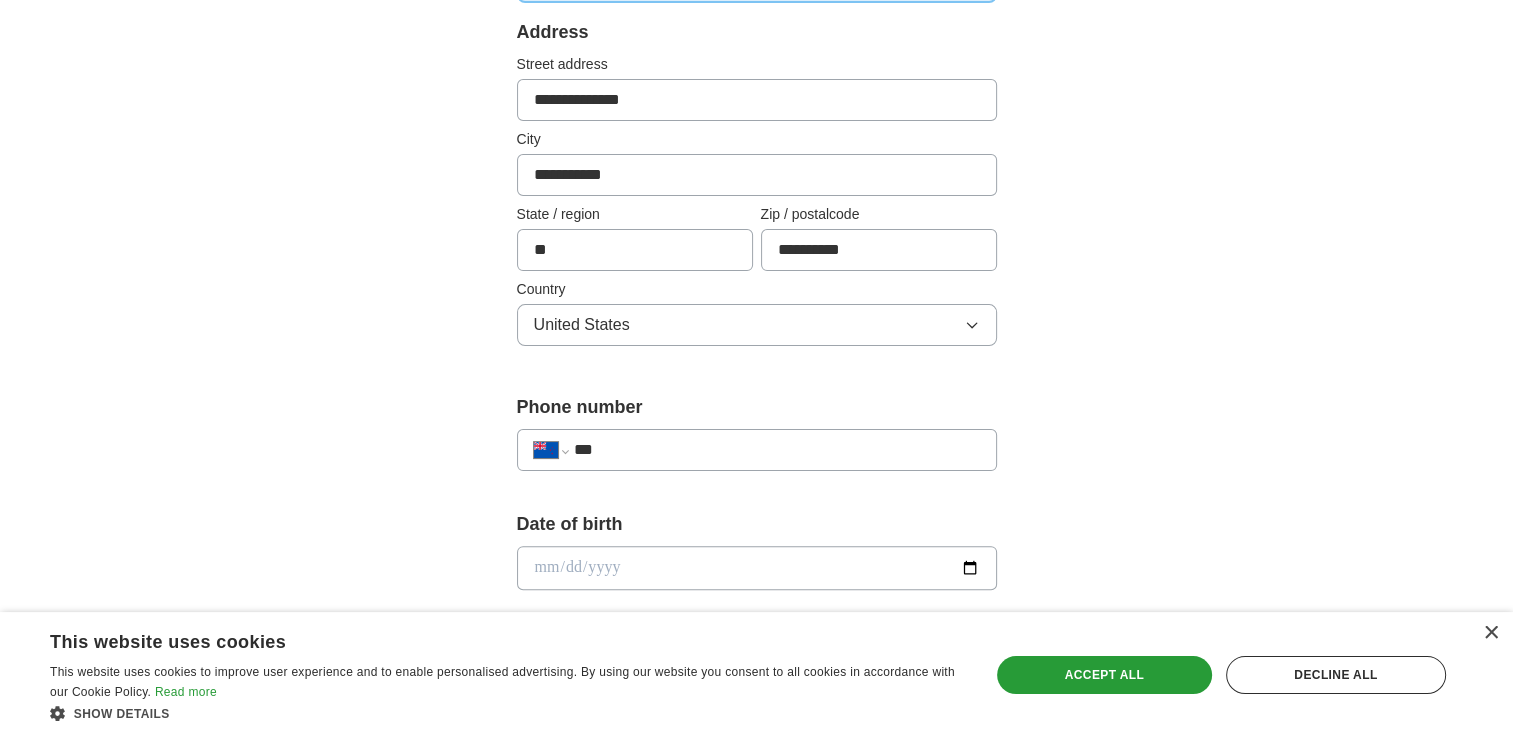 type on "**" 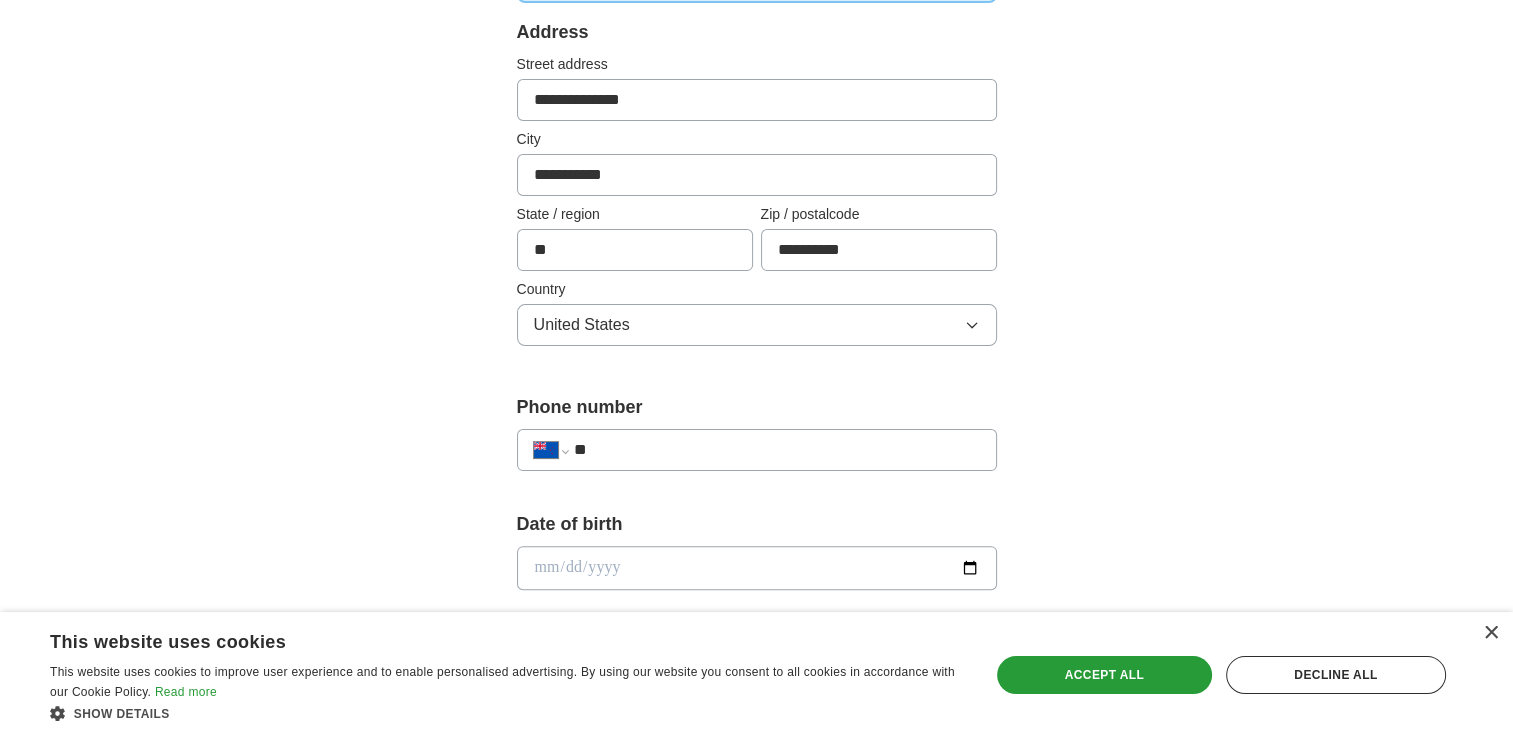 select on "**" 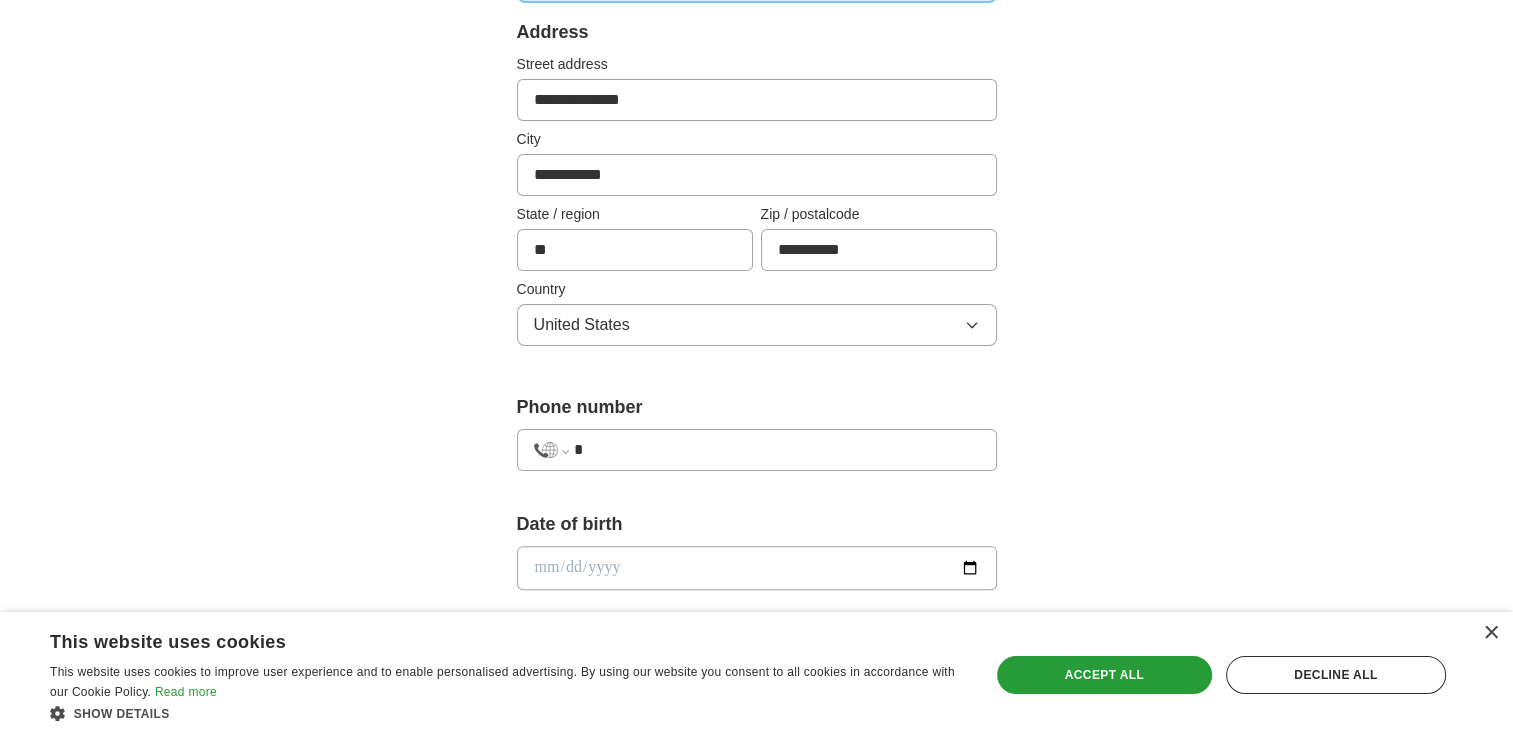 type on "**" 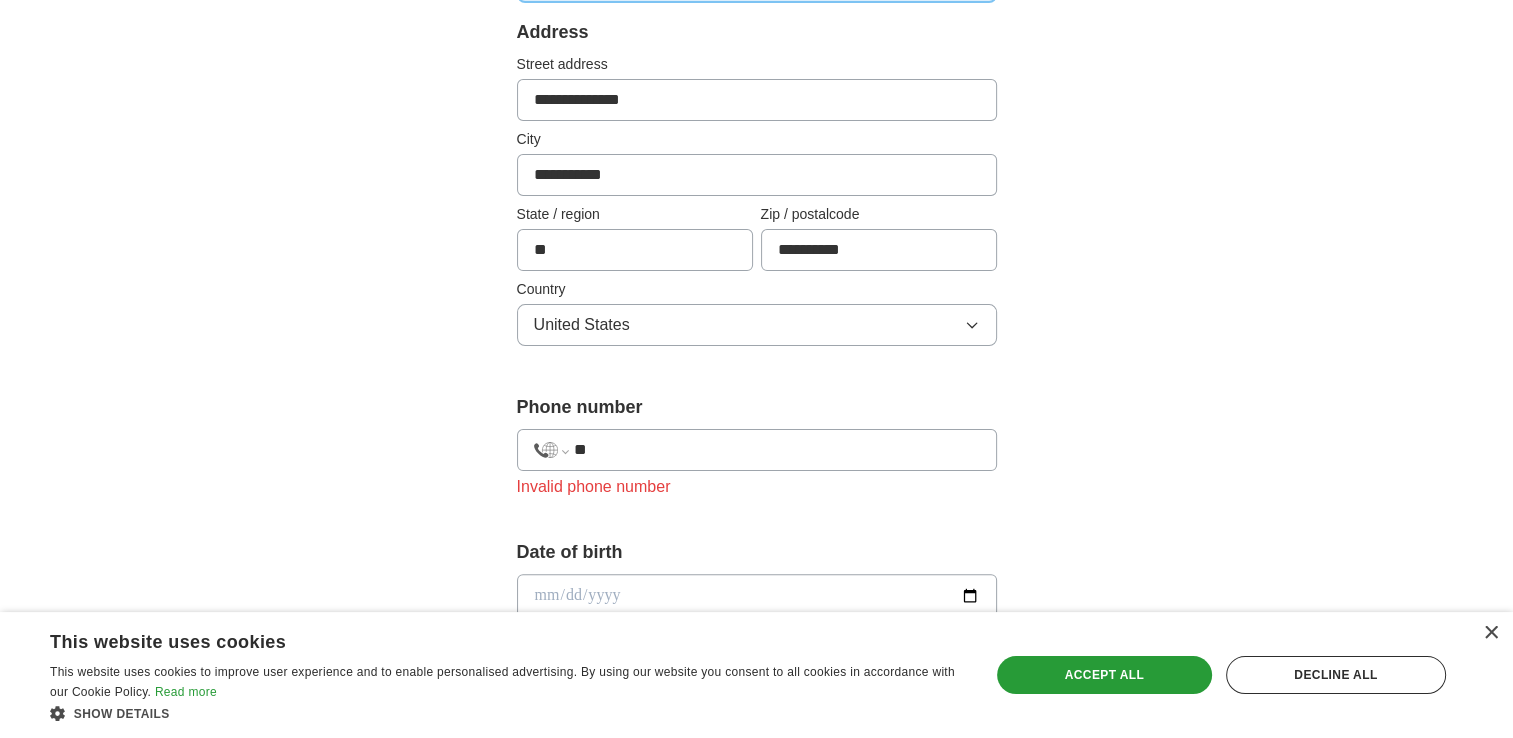 select on "**" 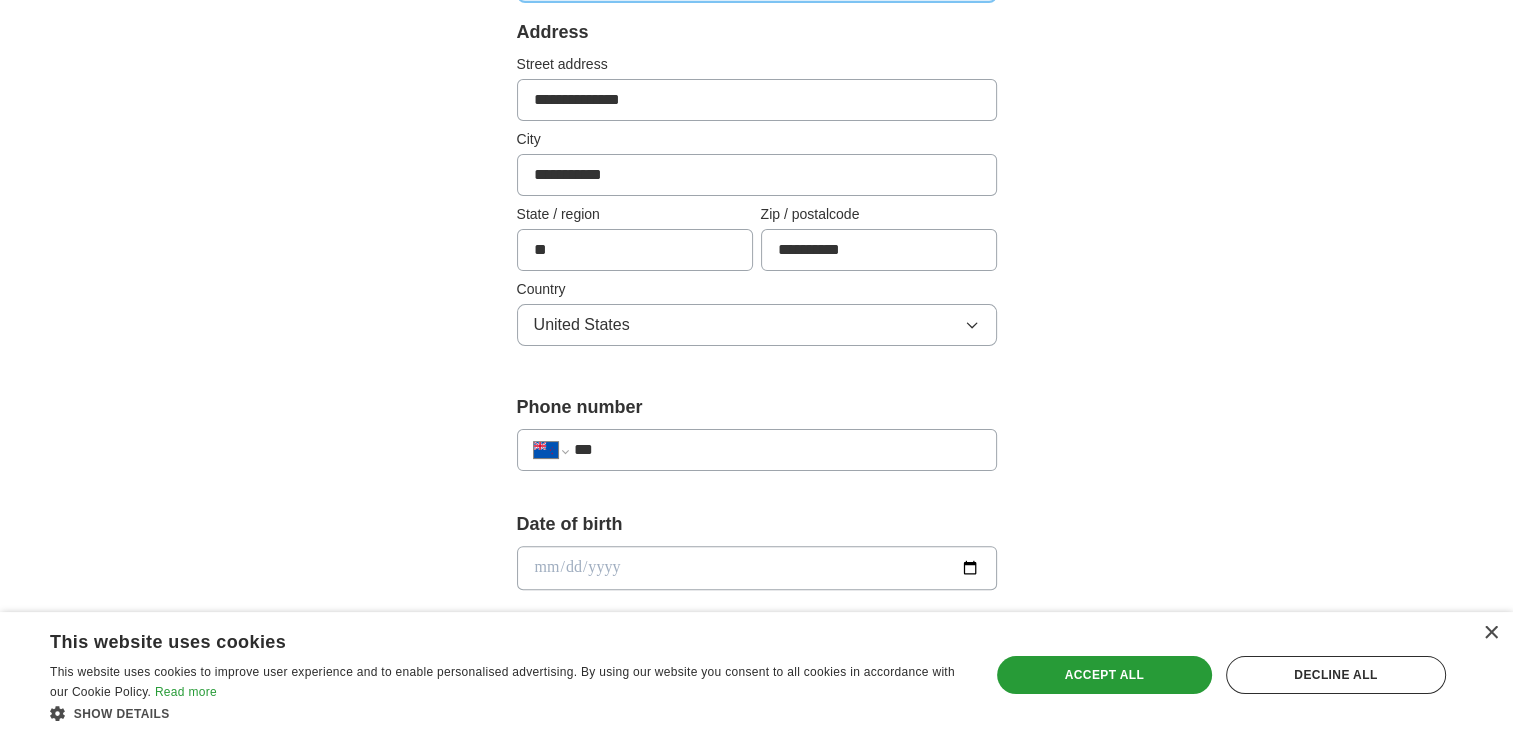 type on "**" 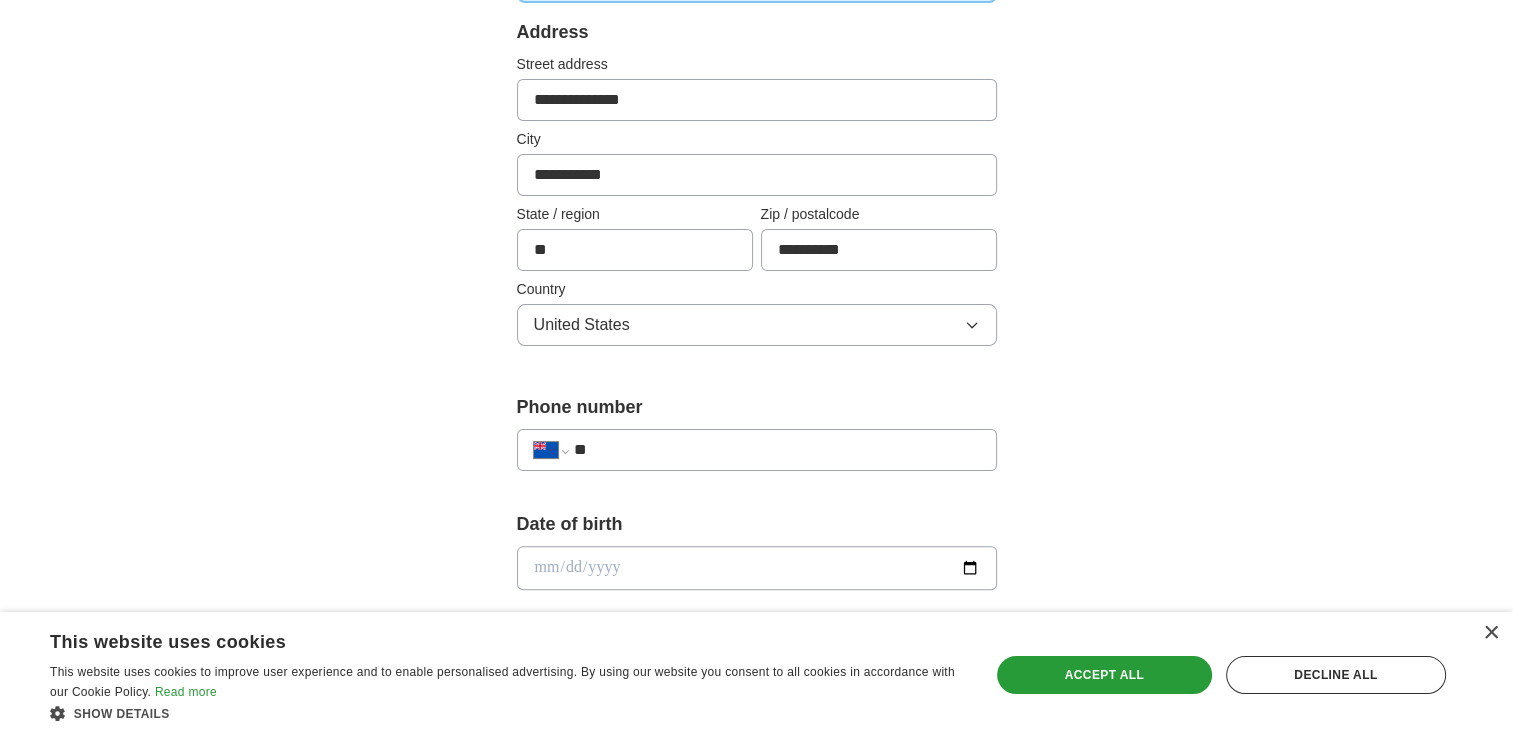select on "**" 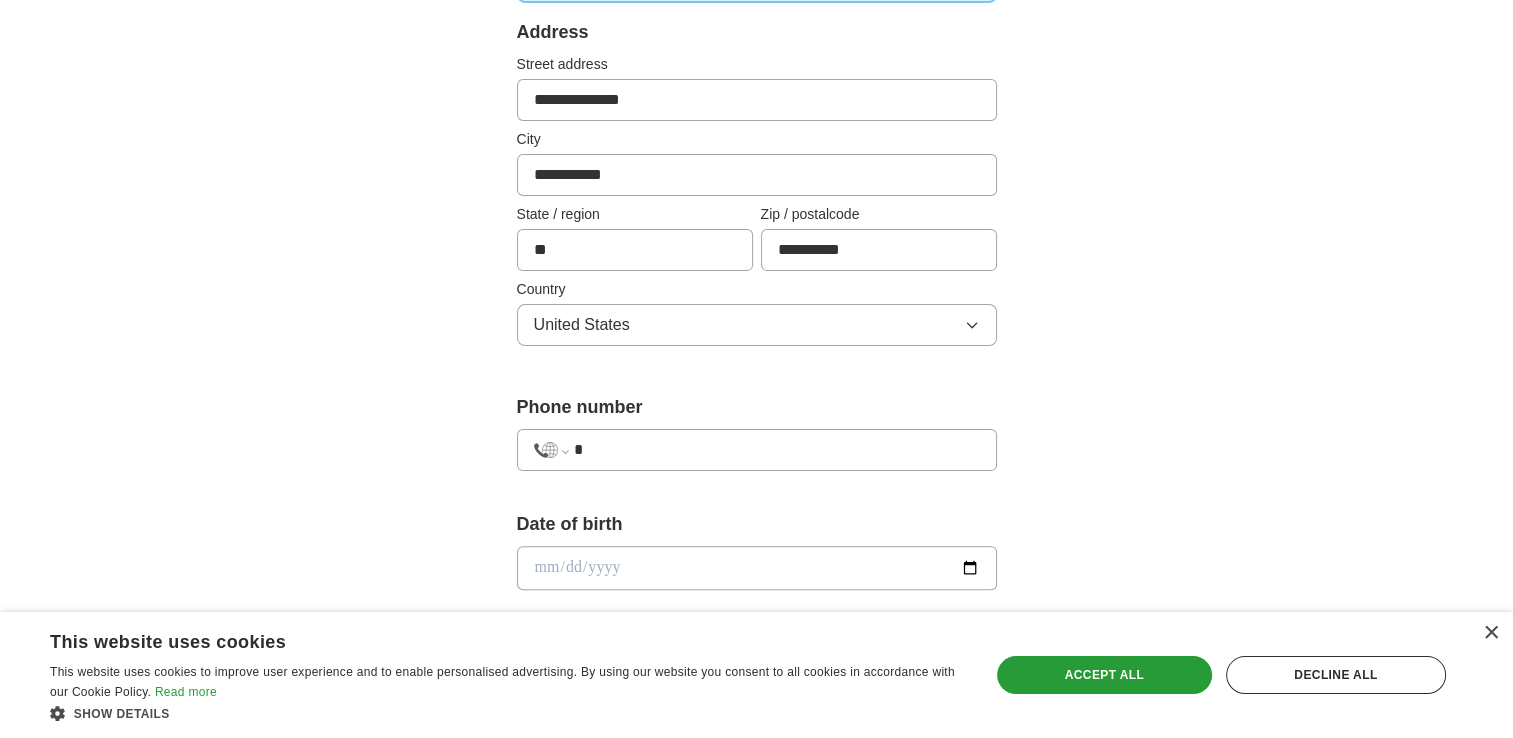 drag, startPoint x: 662, startPoint y: 533, endPoint x: 633, endPoint y: 573, distance: 49.40648 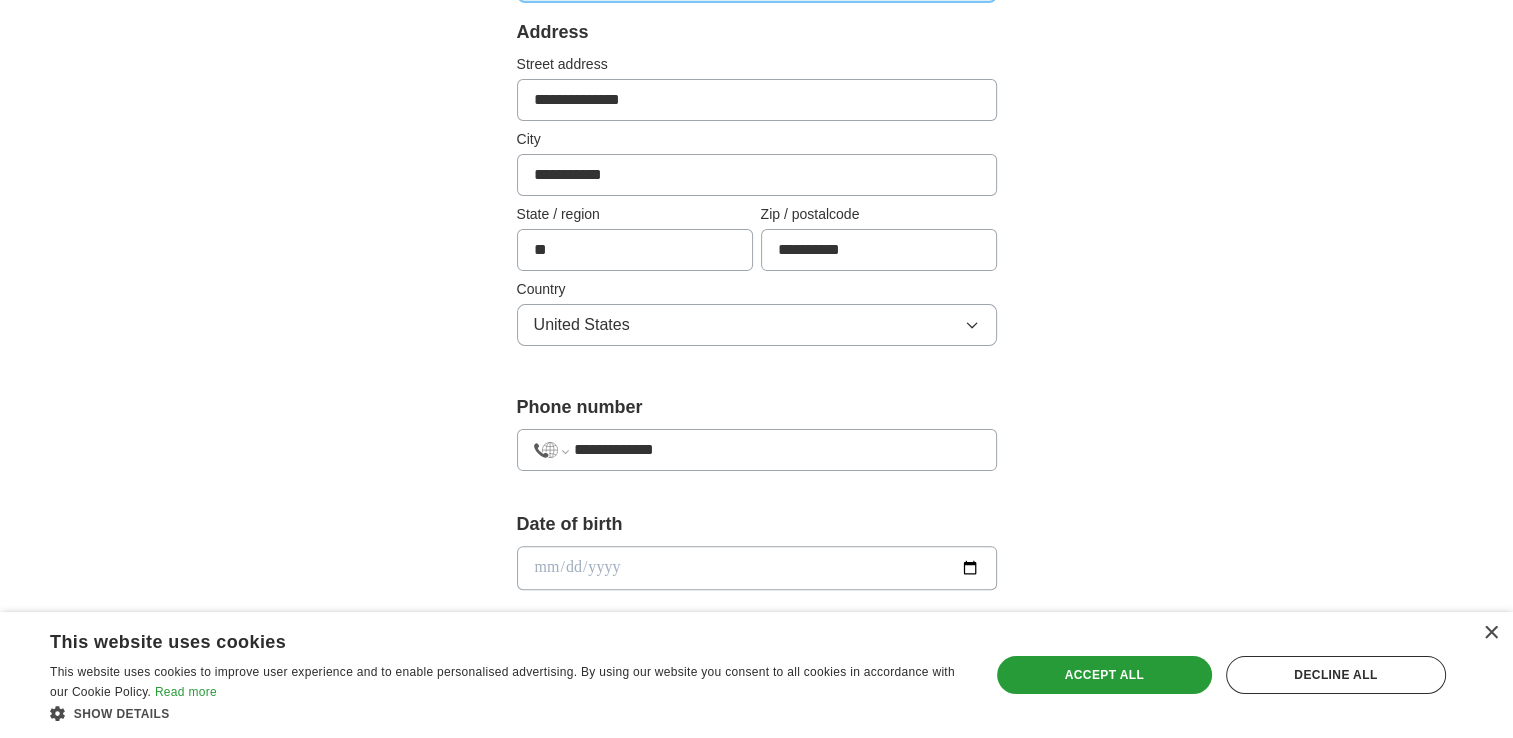 type on "**********" 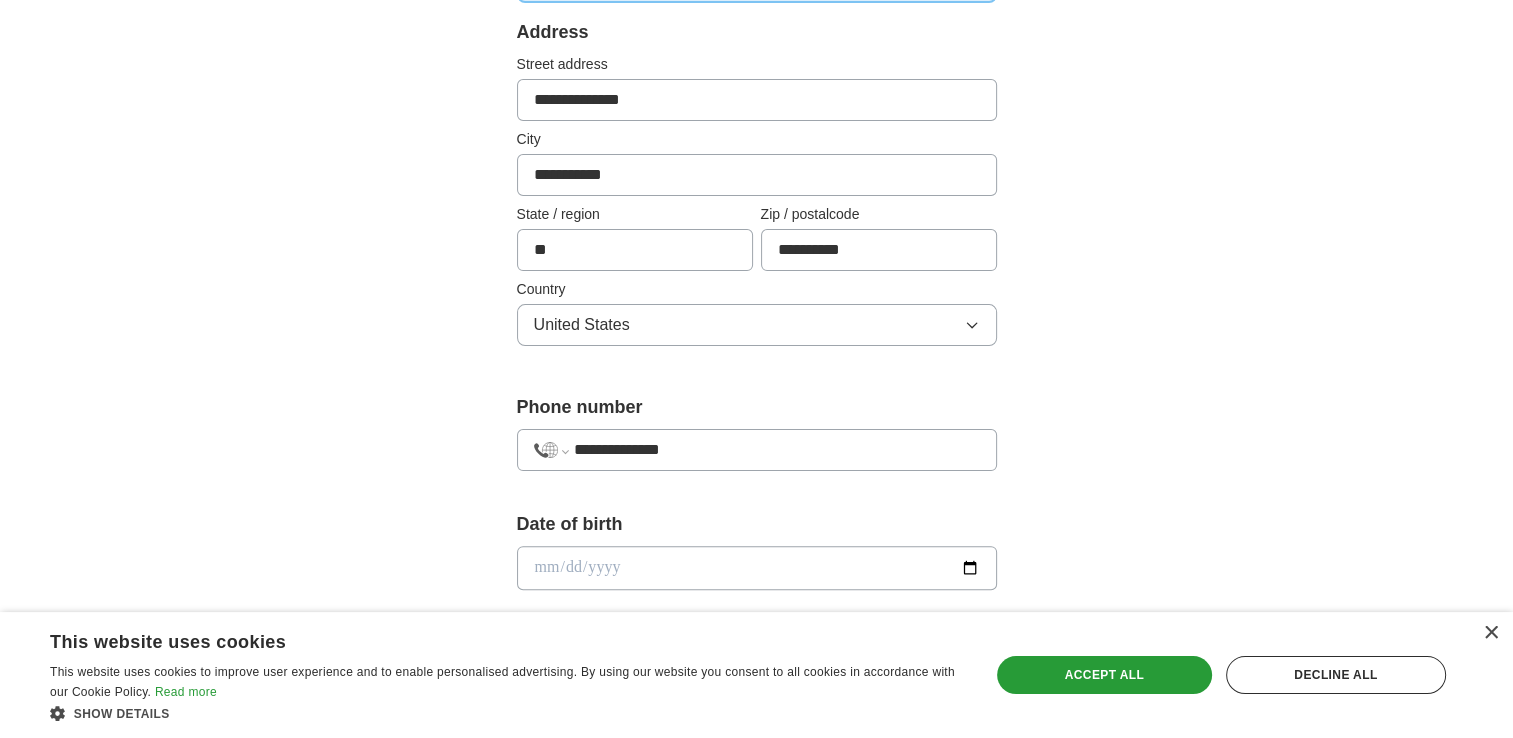 select on "**" 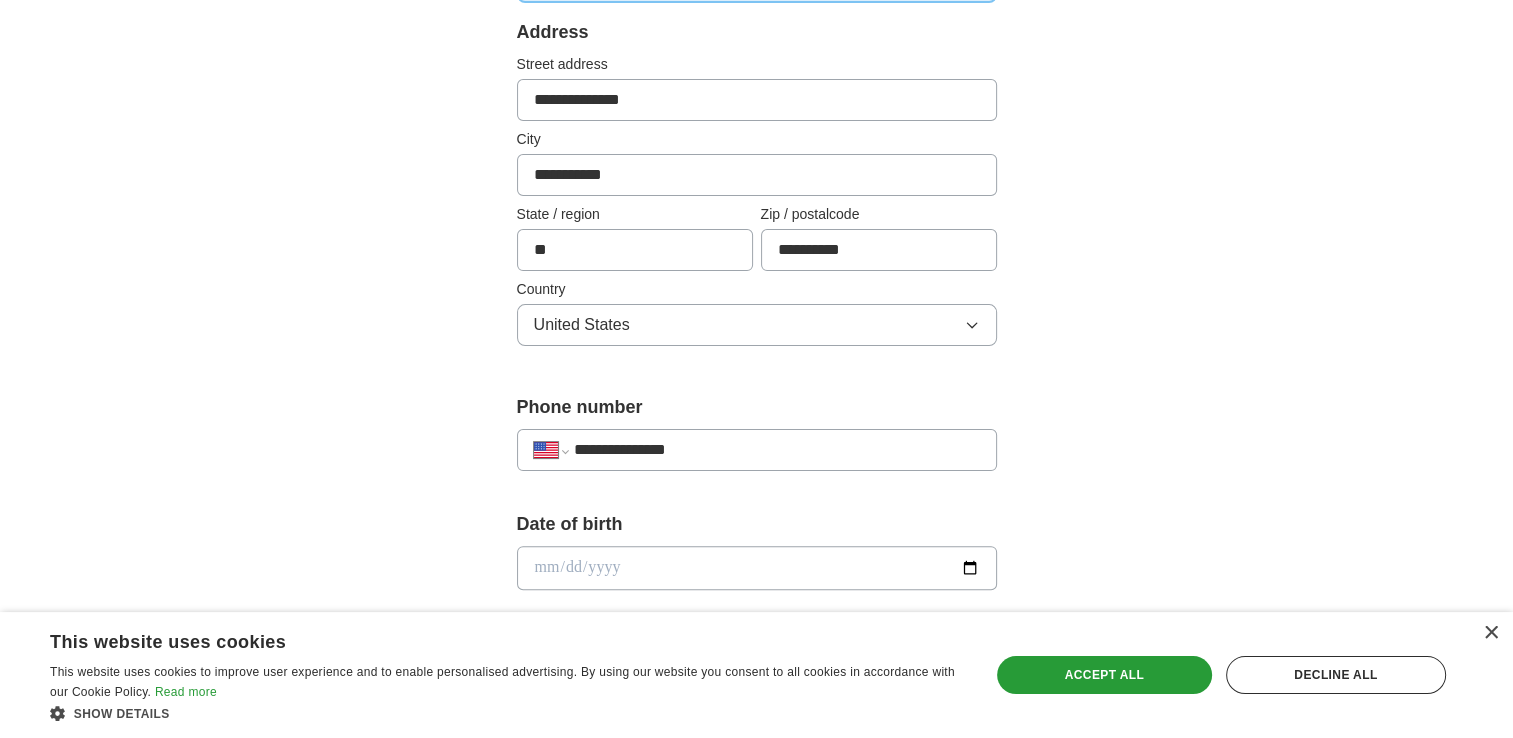type on "**********" 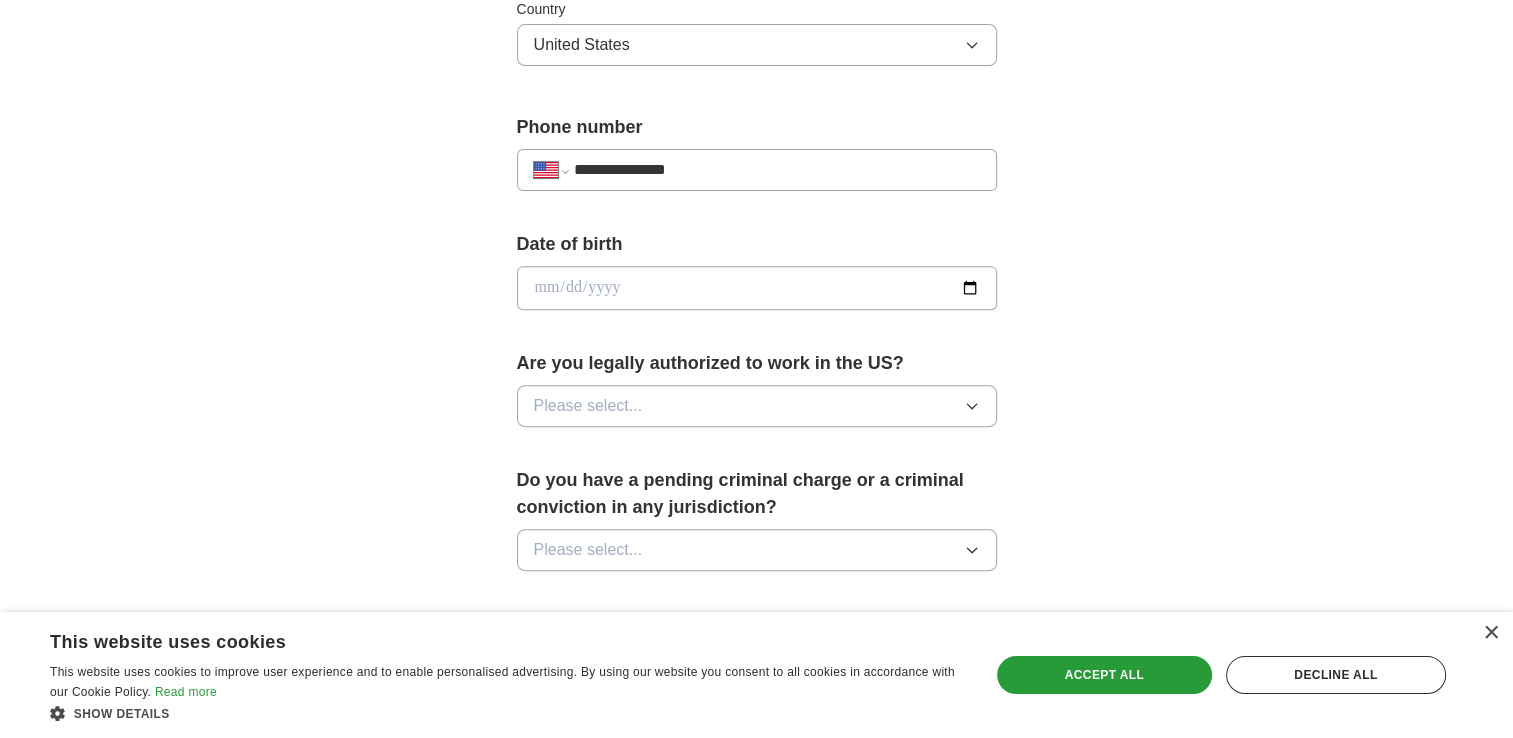 scroll, scrollTop: 722, scrollLeft: 0, axis: vertical 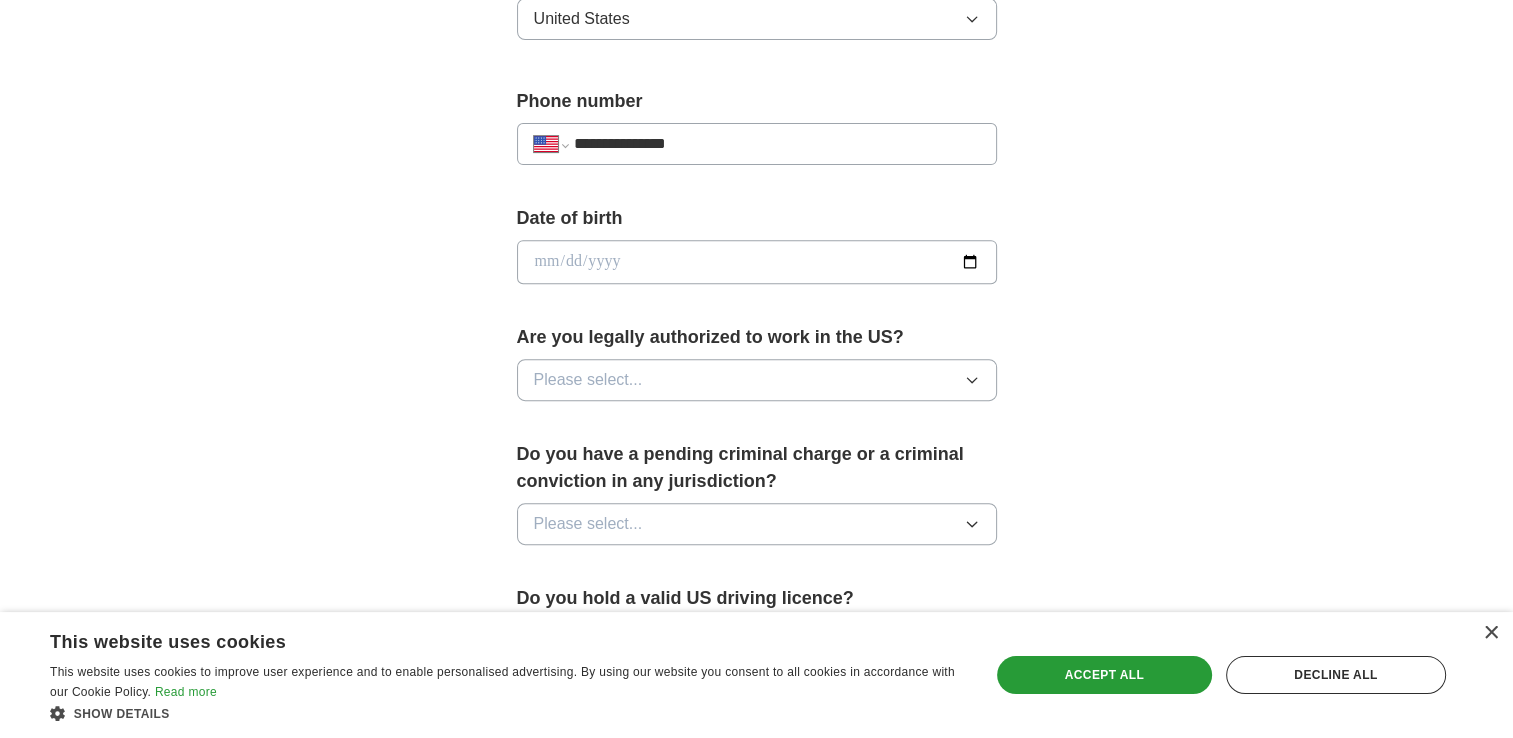 click on "Please select..." at bounding box center (757, 380) 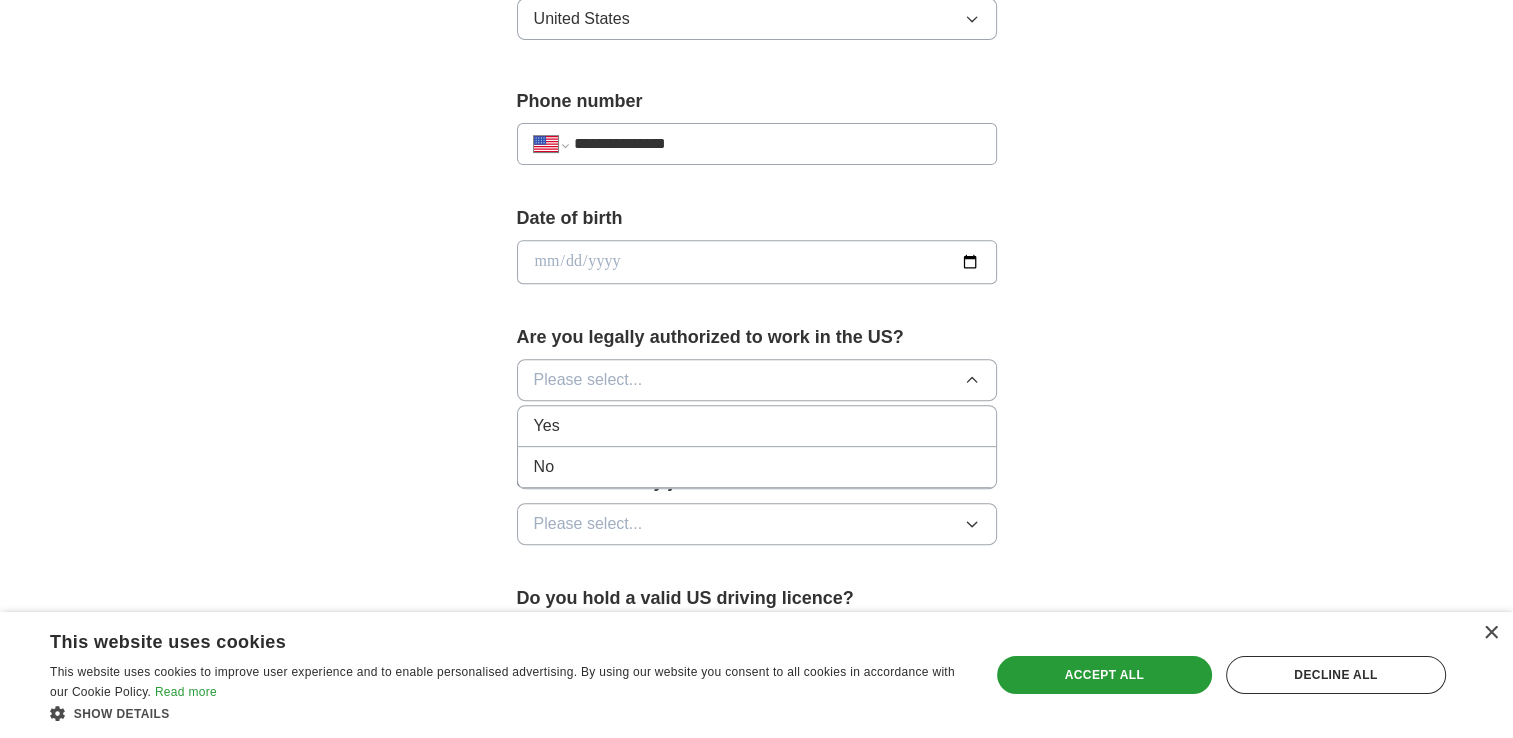 click on "Yes" at bounding box center [757, 426] 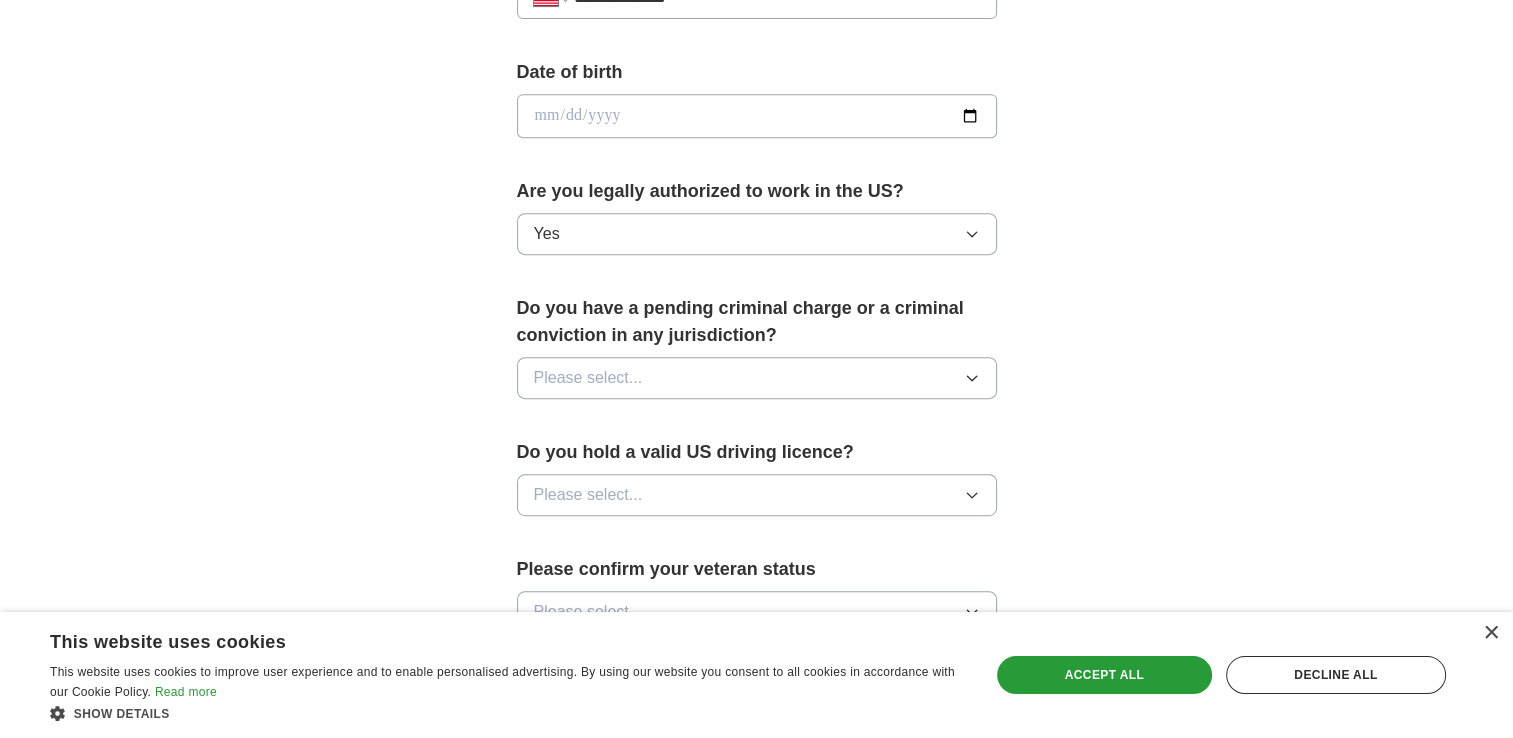 scroll, scrollTop: 870, scrollLeft: 0, axis: vertical 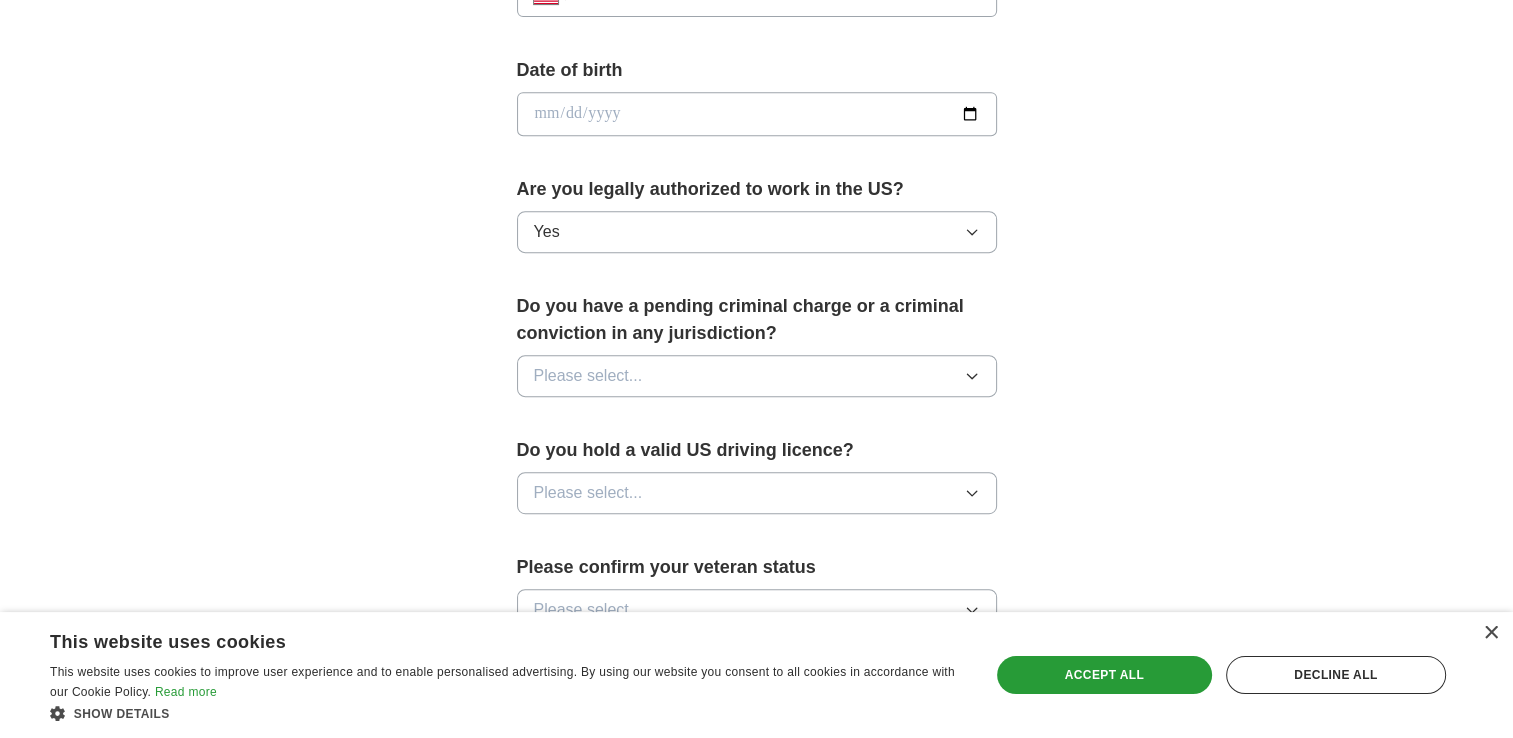 click on "Please select..." at bounding box center [588, 376] 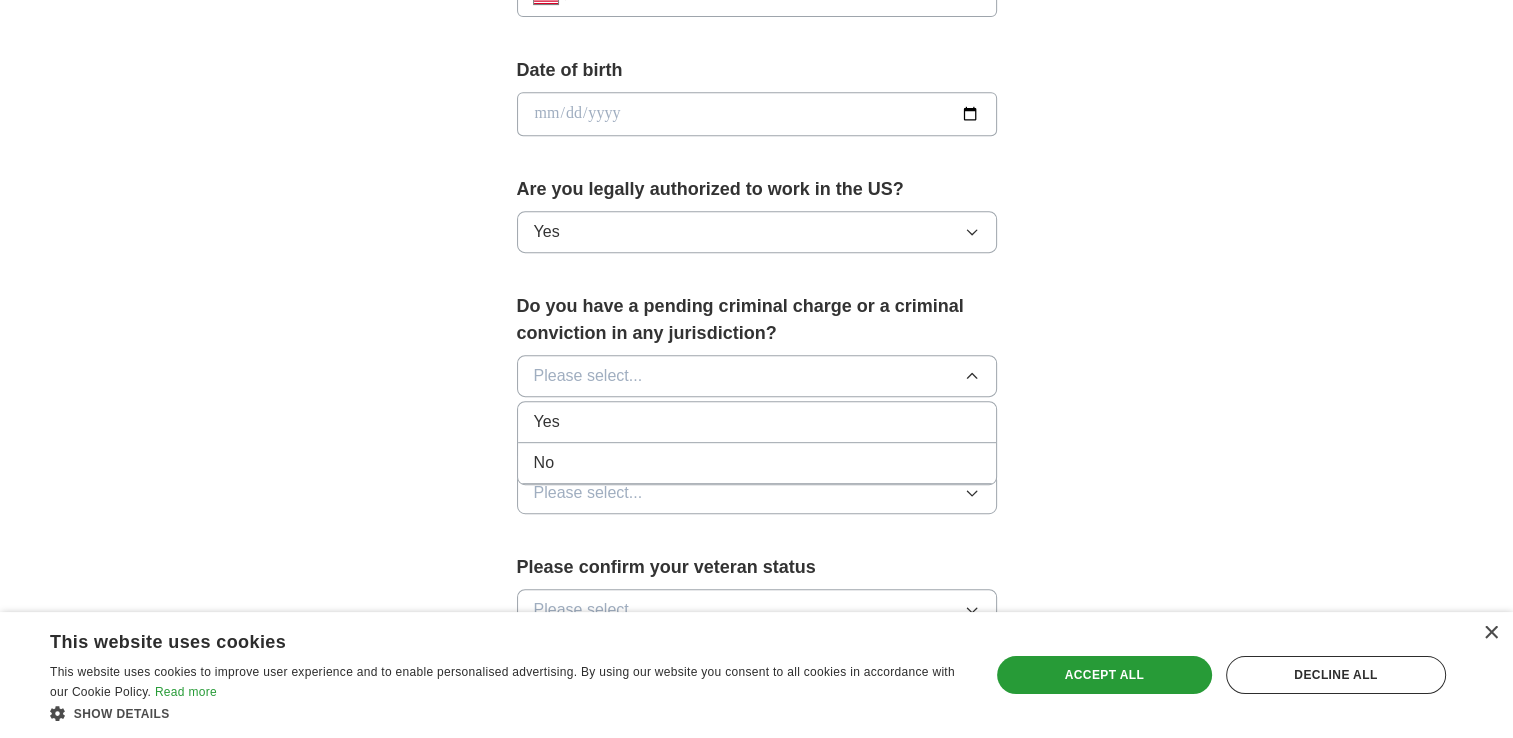 click on "No" at bounding box center [757, 463] 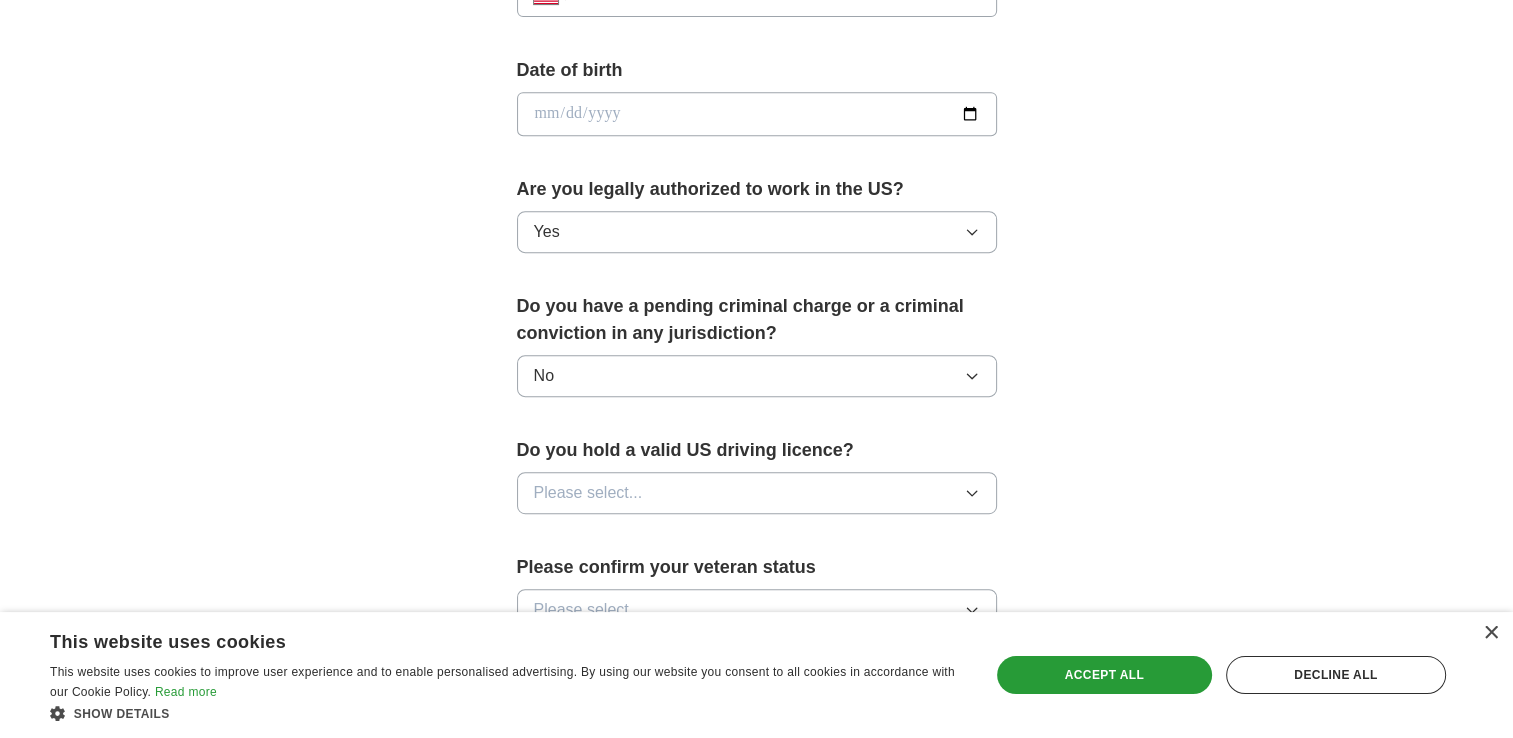 click on "Please select..." at bounding box center (588, 493) 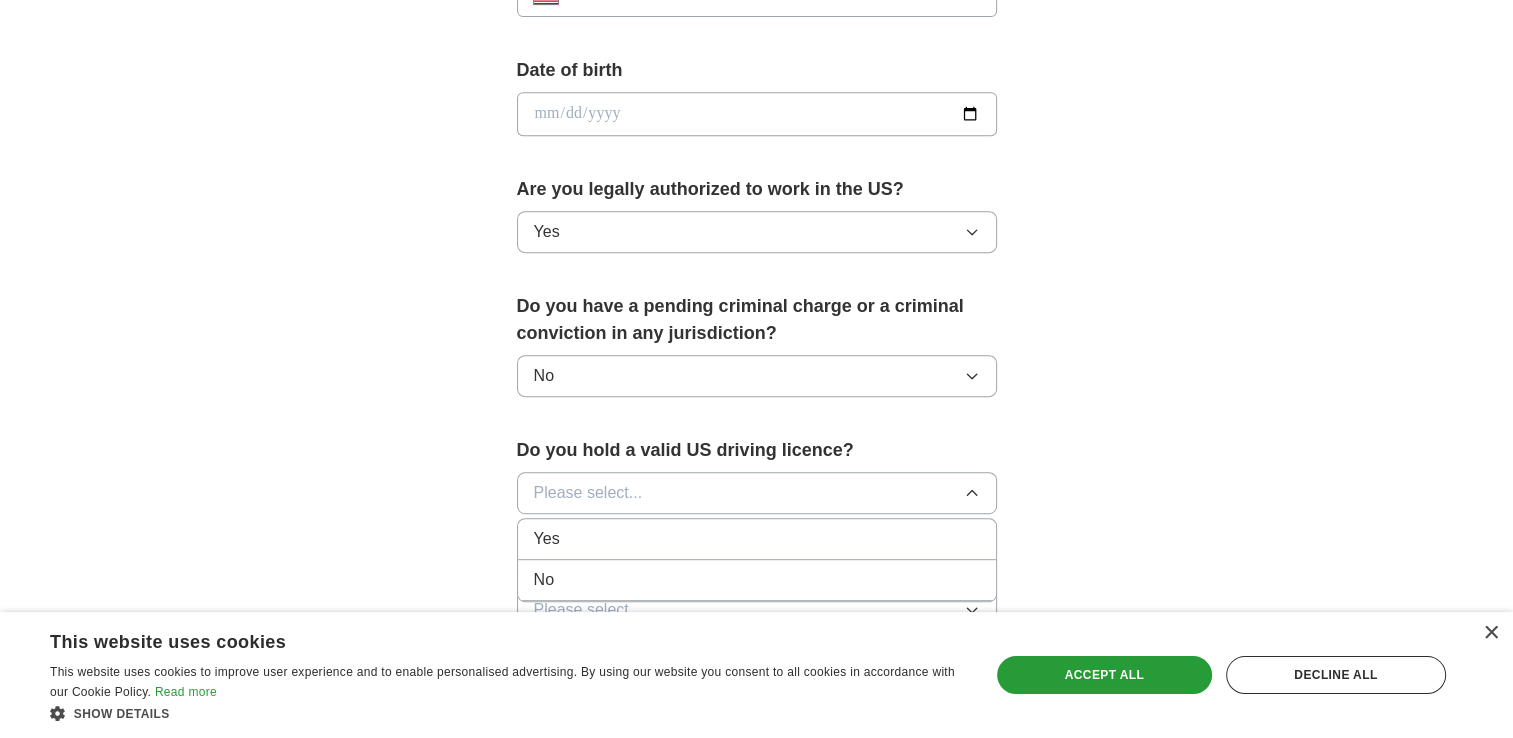 click on "Yes" at bounding box center [757, 539] 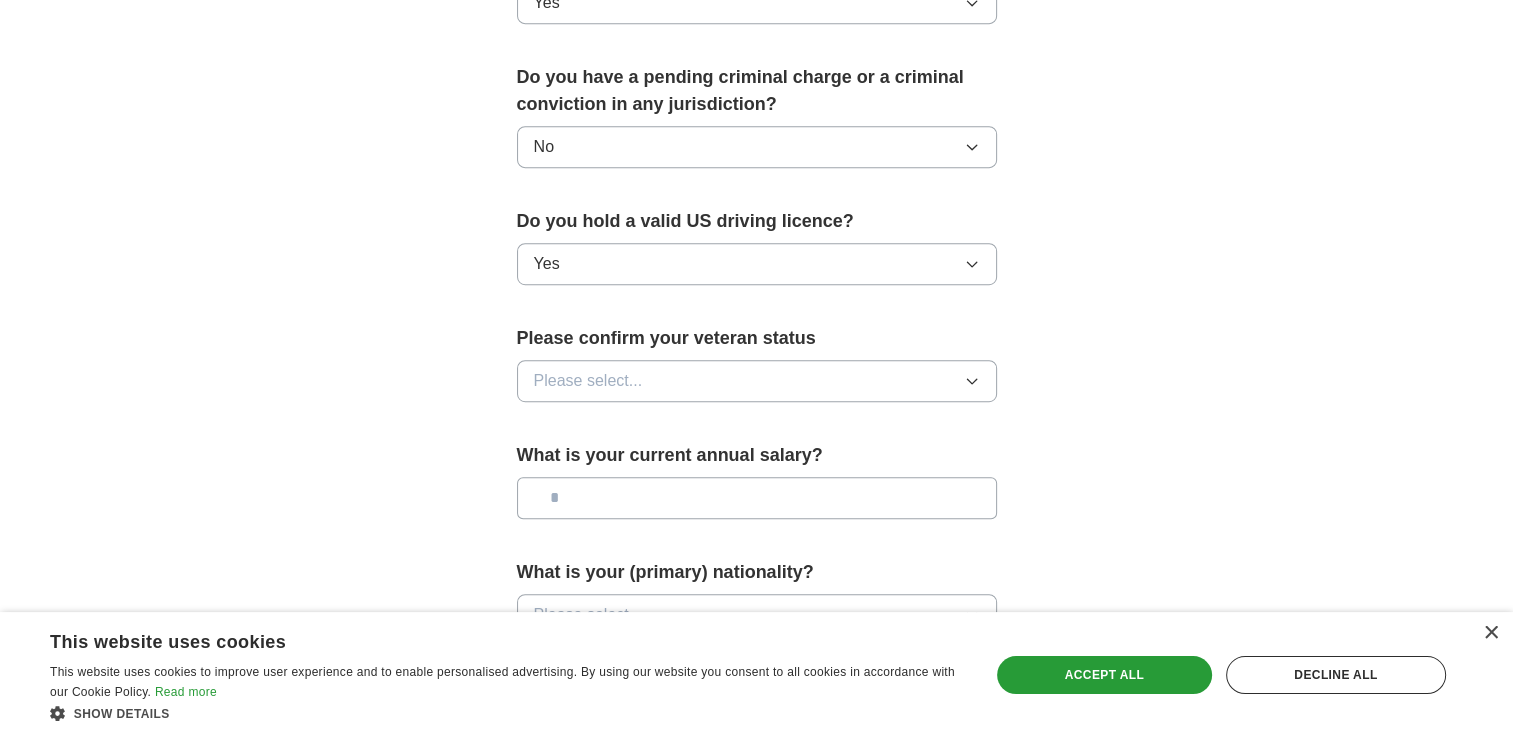 scroll, scrollTop: 1122, scrollLeft: 0, axis: vertical 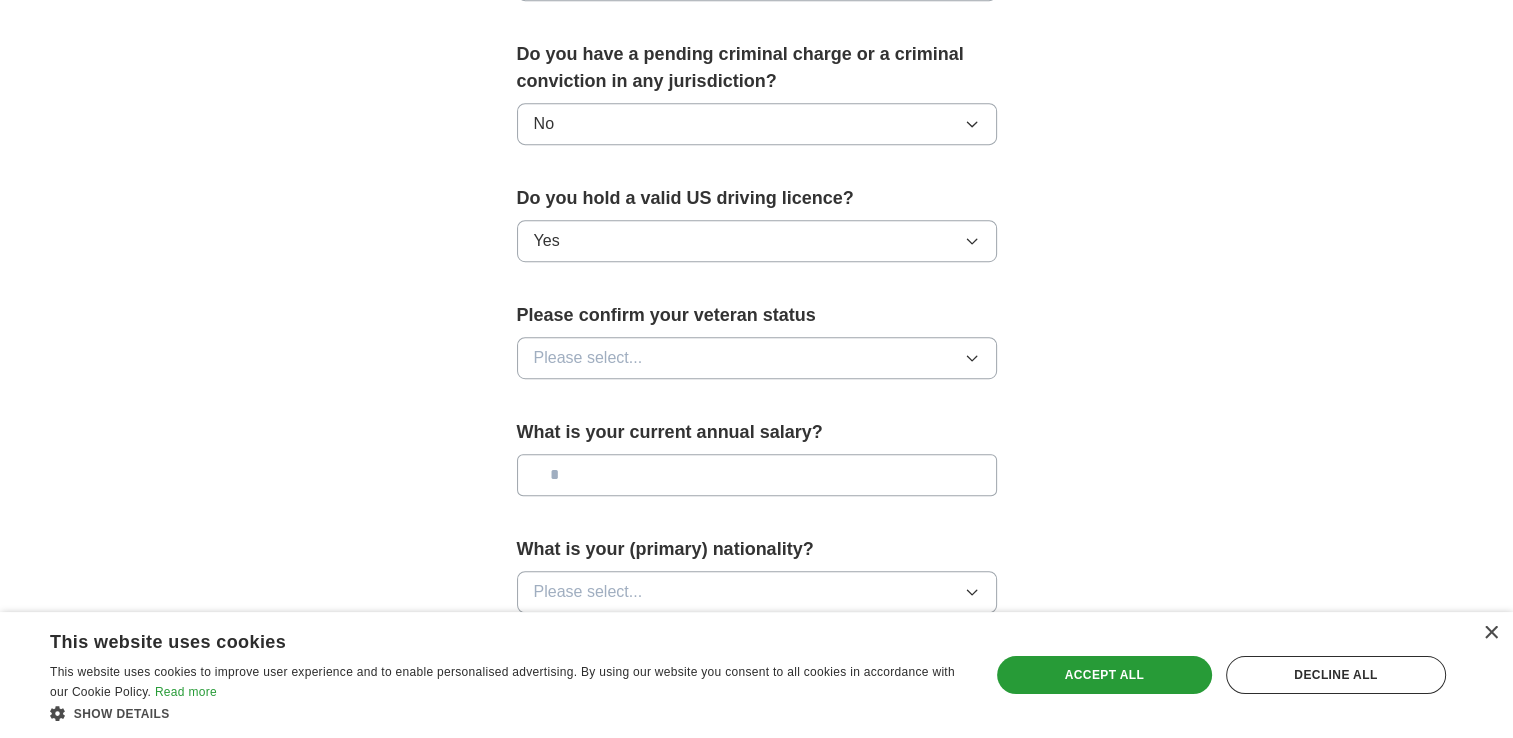 click on "Please select..." at bounding box center [588, 358] 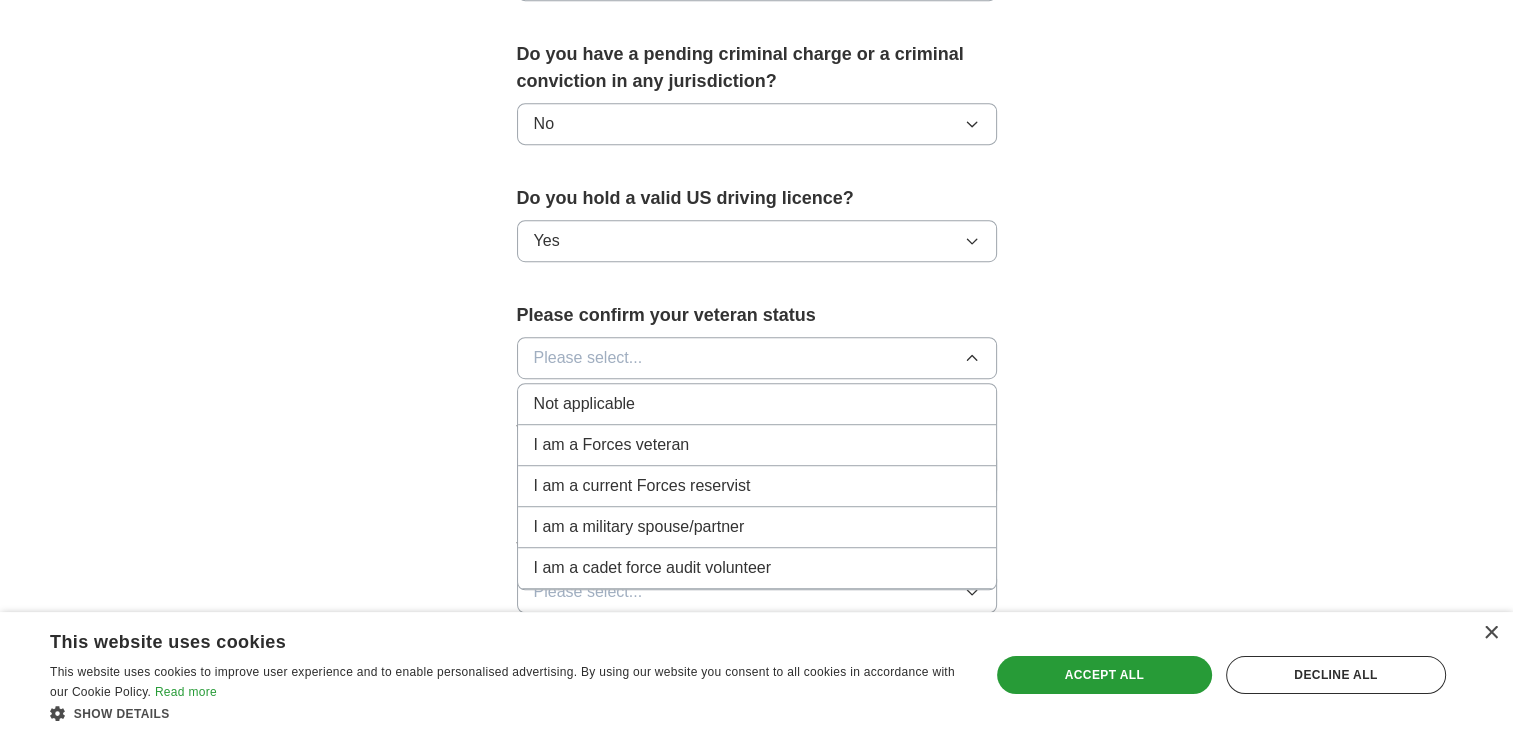 click on "Not applicable" at bounding box center [757, 404] 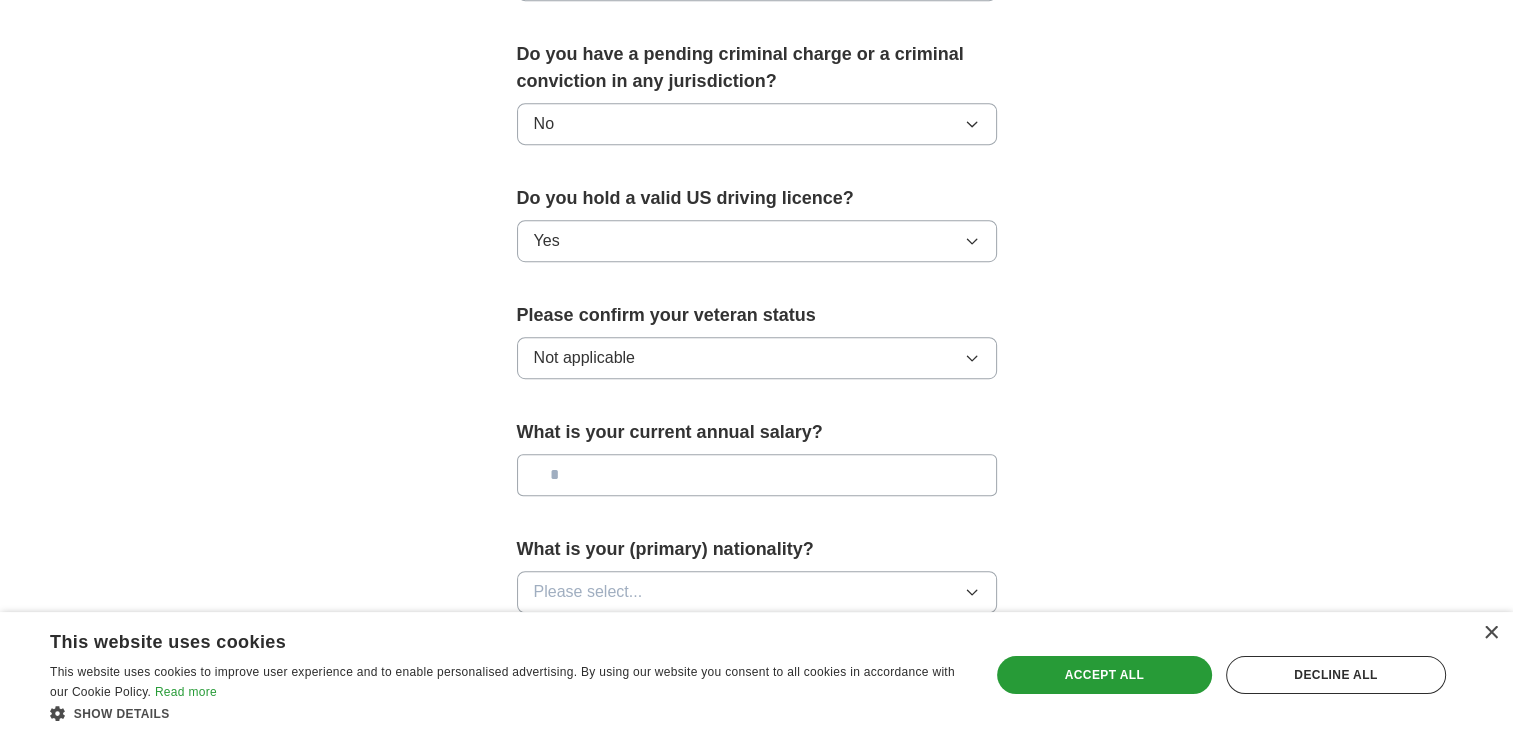 click at bounding box center (757, 475) 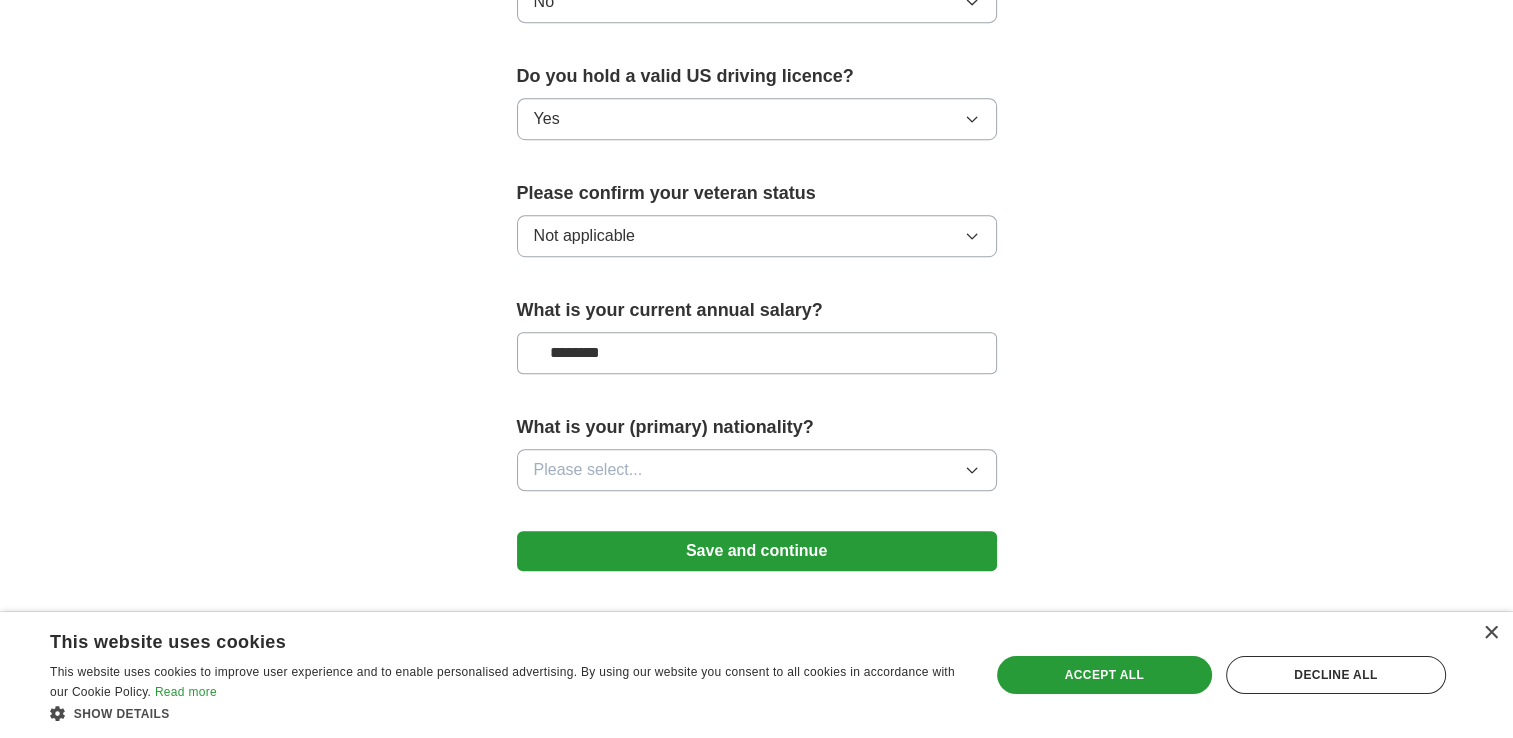 scroll, scrollTop: 1264, scrollLeft: 0, axis: vertical 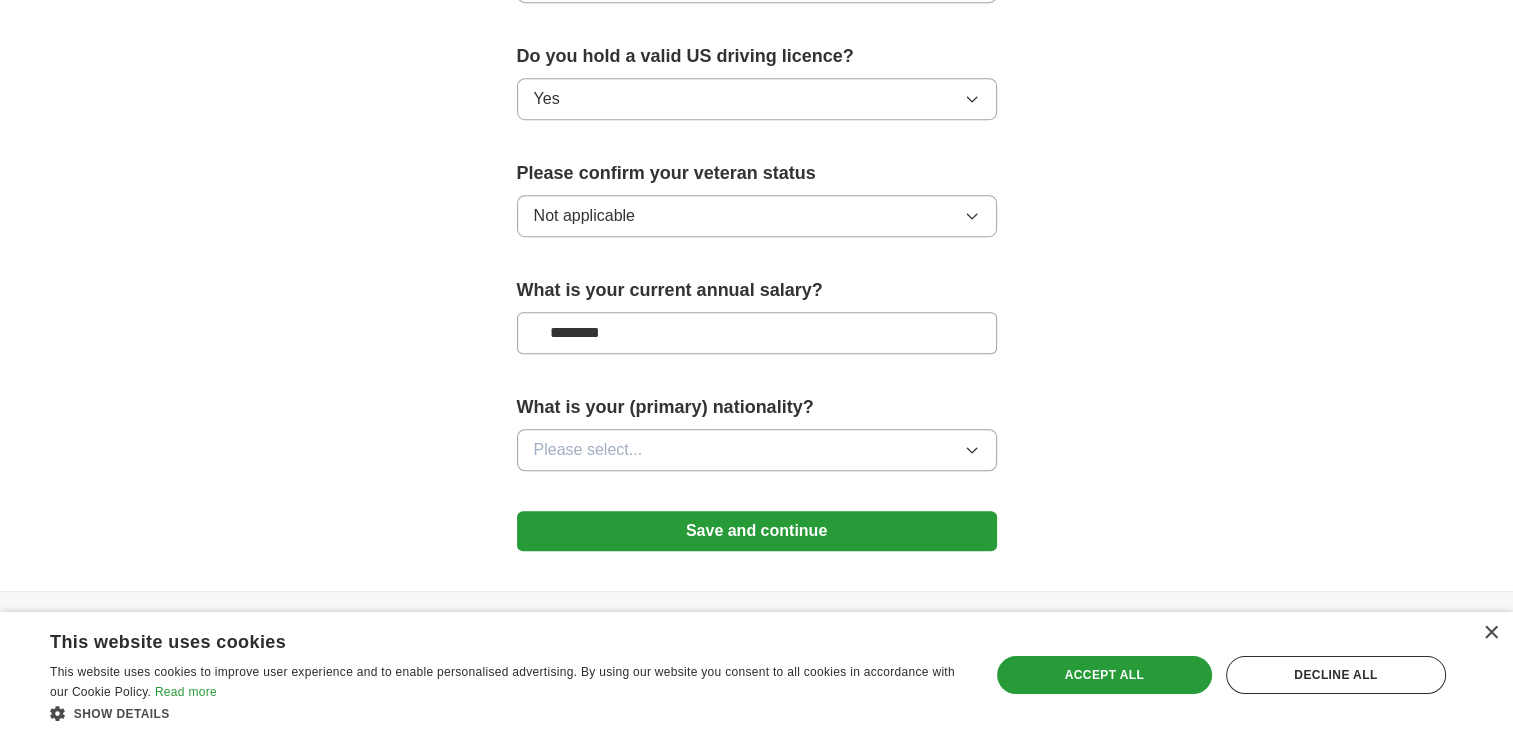 type on "********" 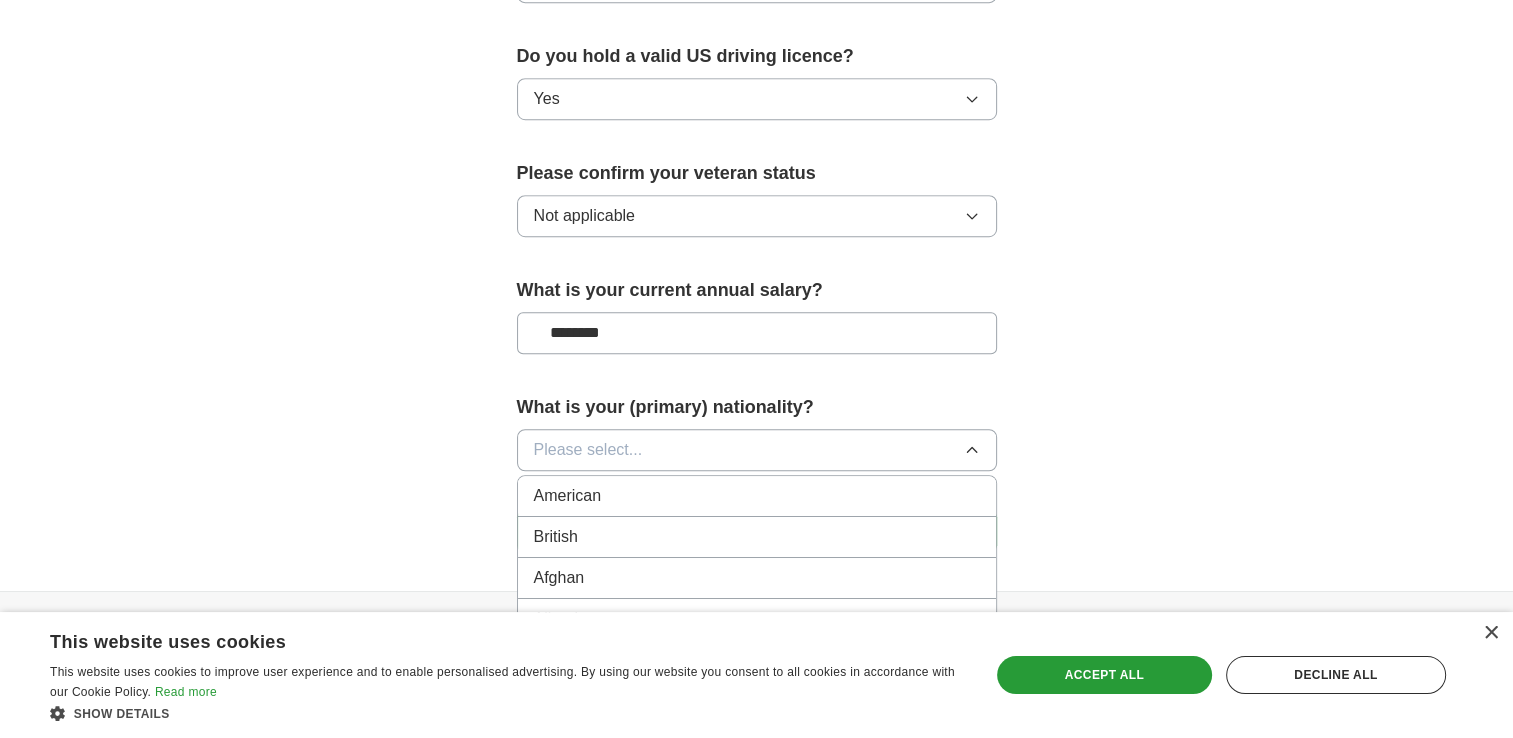 click on "American" at bounding box center [757, 496] 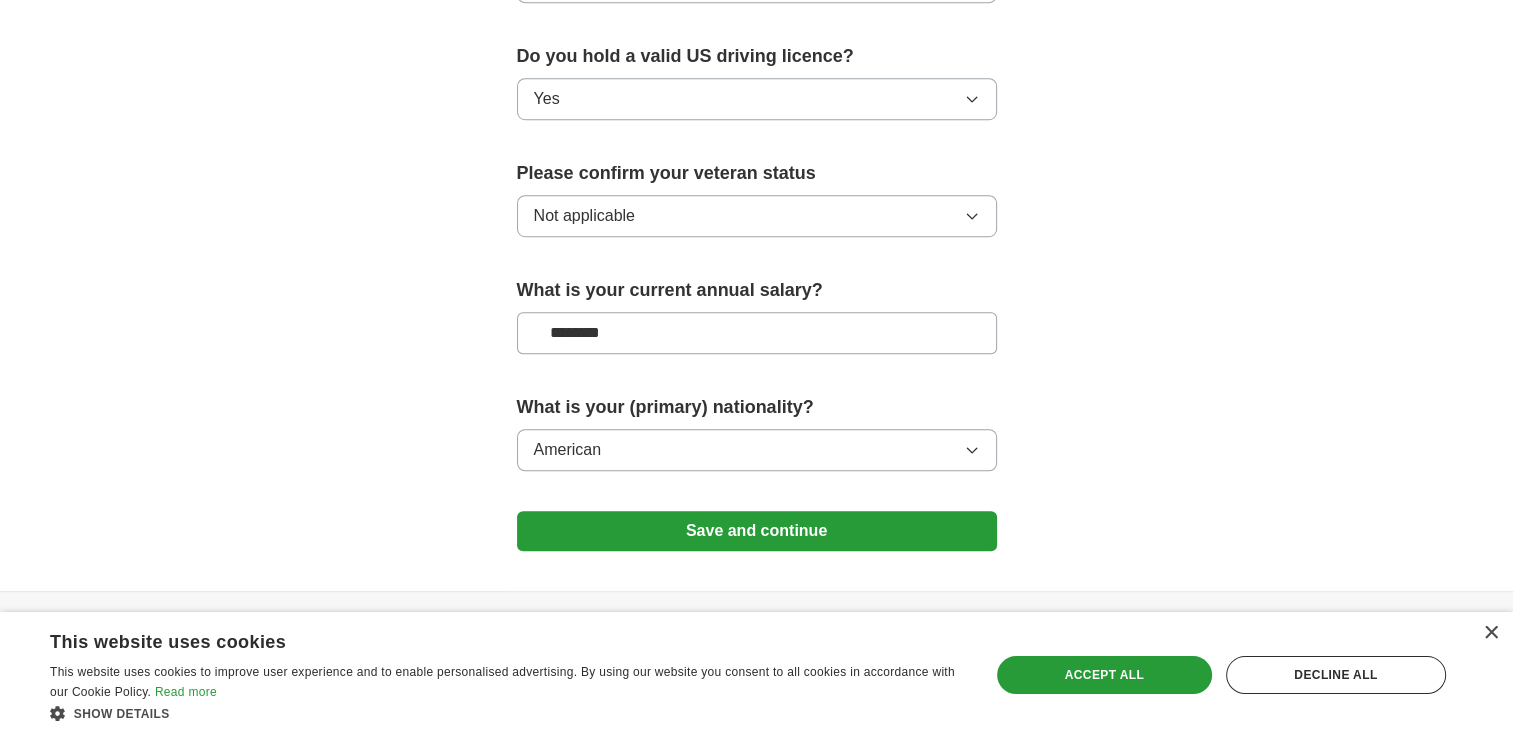 scroll, scrollTop: 1312, scrollLeft: 0, axis: vertical 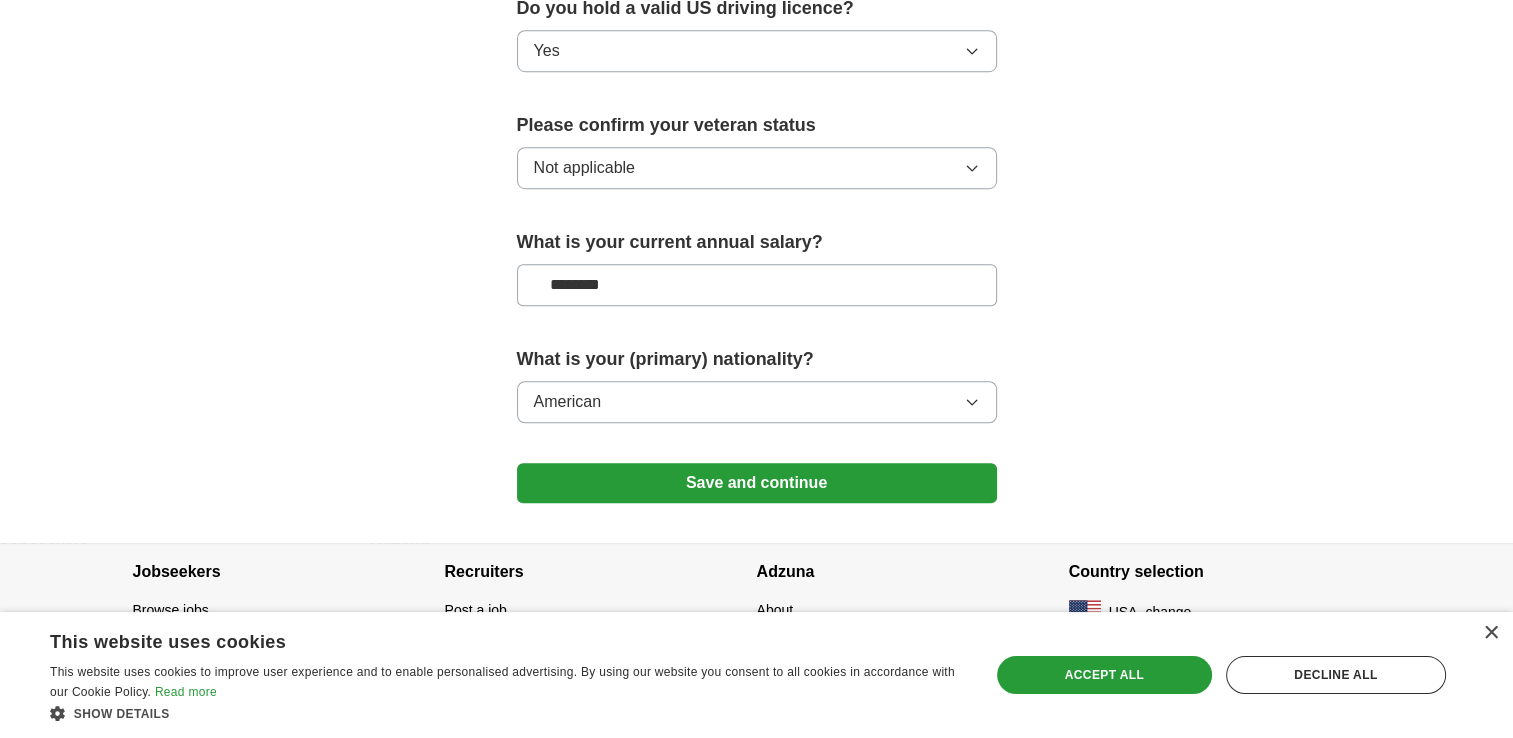 click on "Save and continue" at bounding box center (757, 483) 